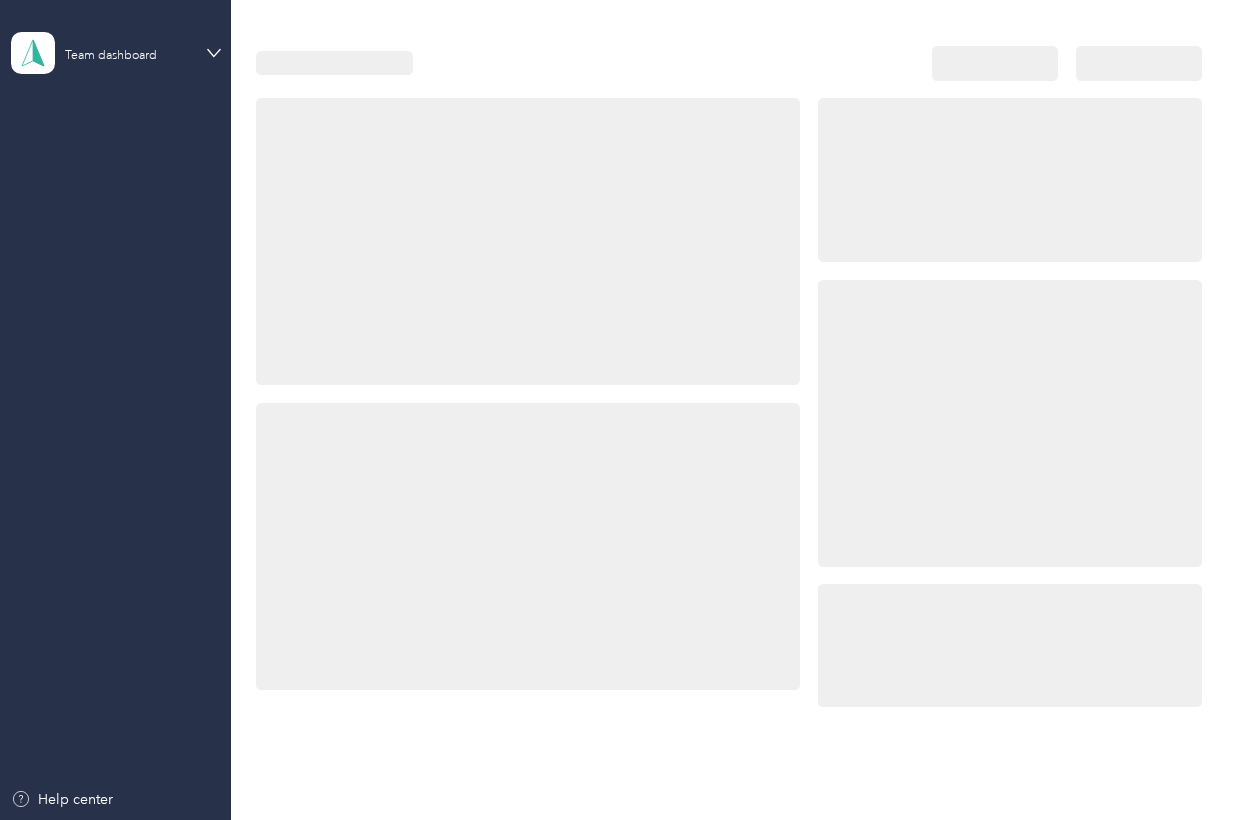 scroll, scrollTop: 0, scrollLeft: 0, axis: both 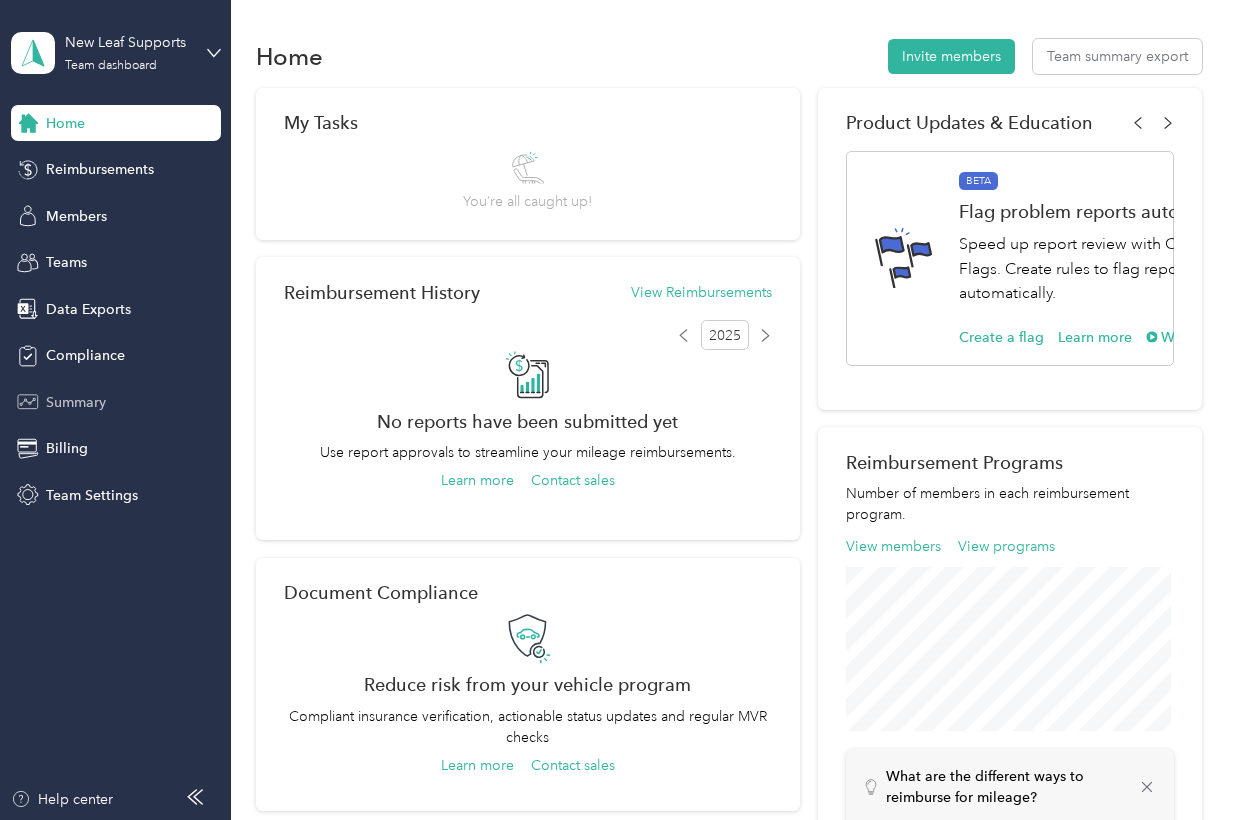 click on "Summary" at bounding box center [76, 402] 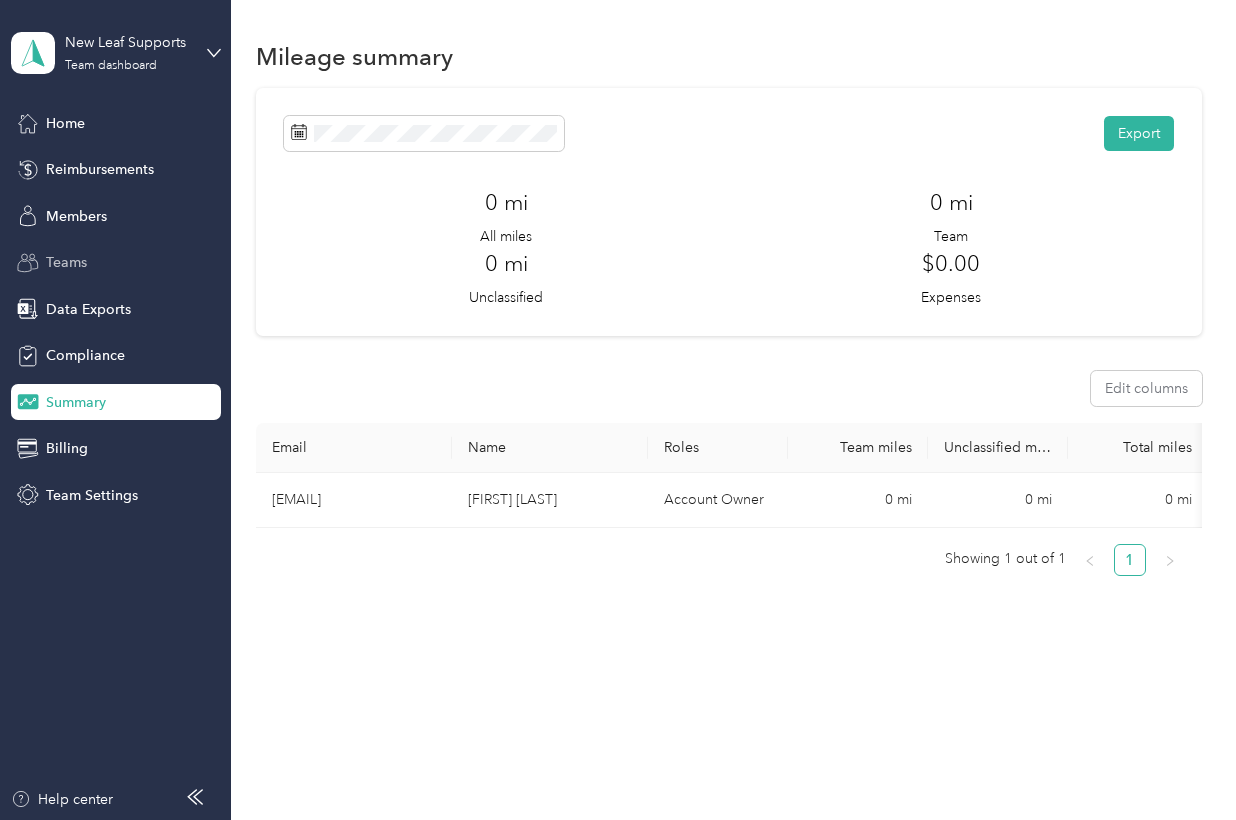 click on "Teams" at bounding box center (116, 263) 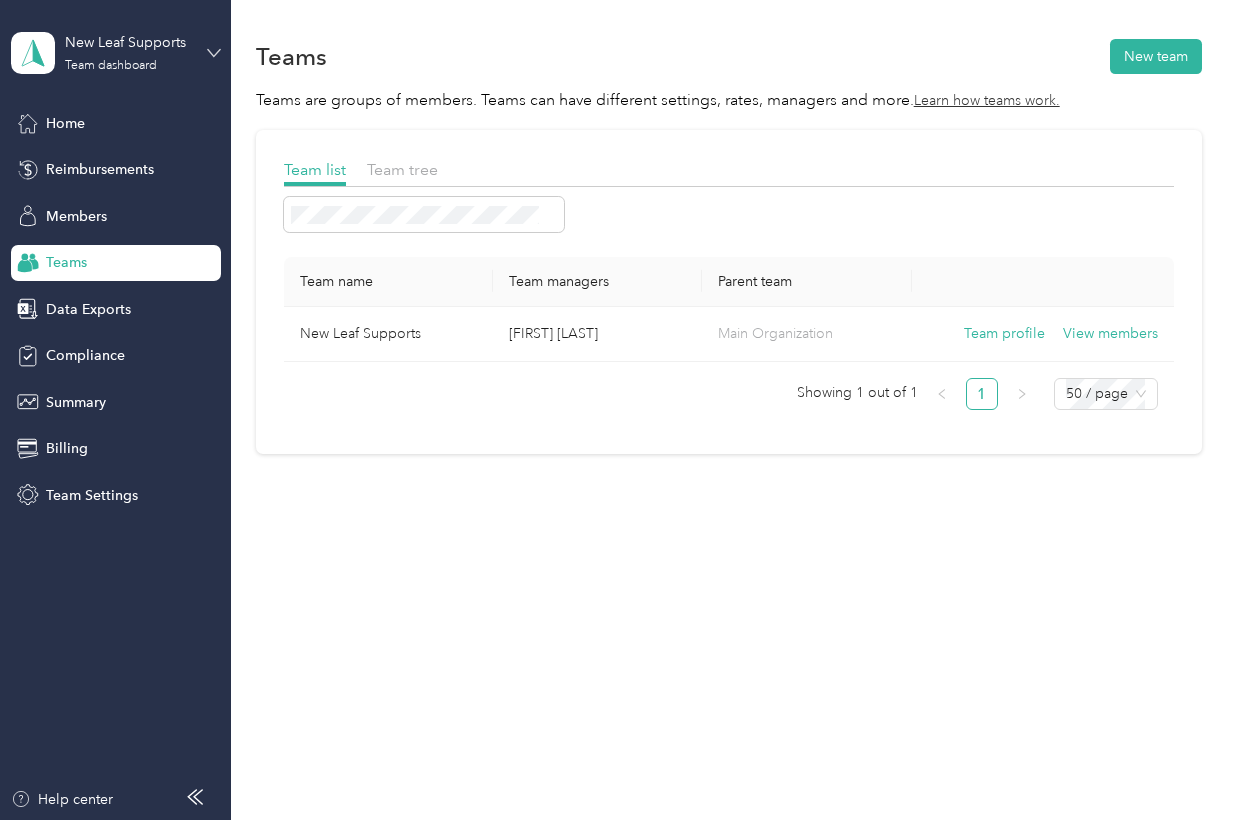 click 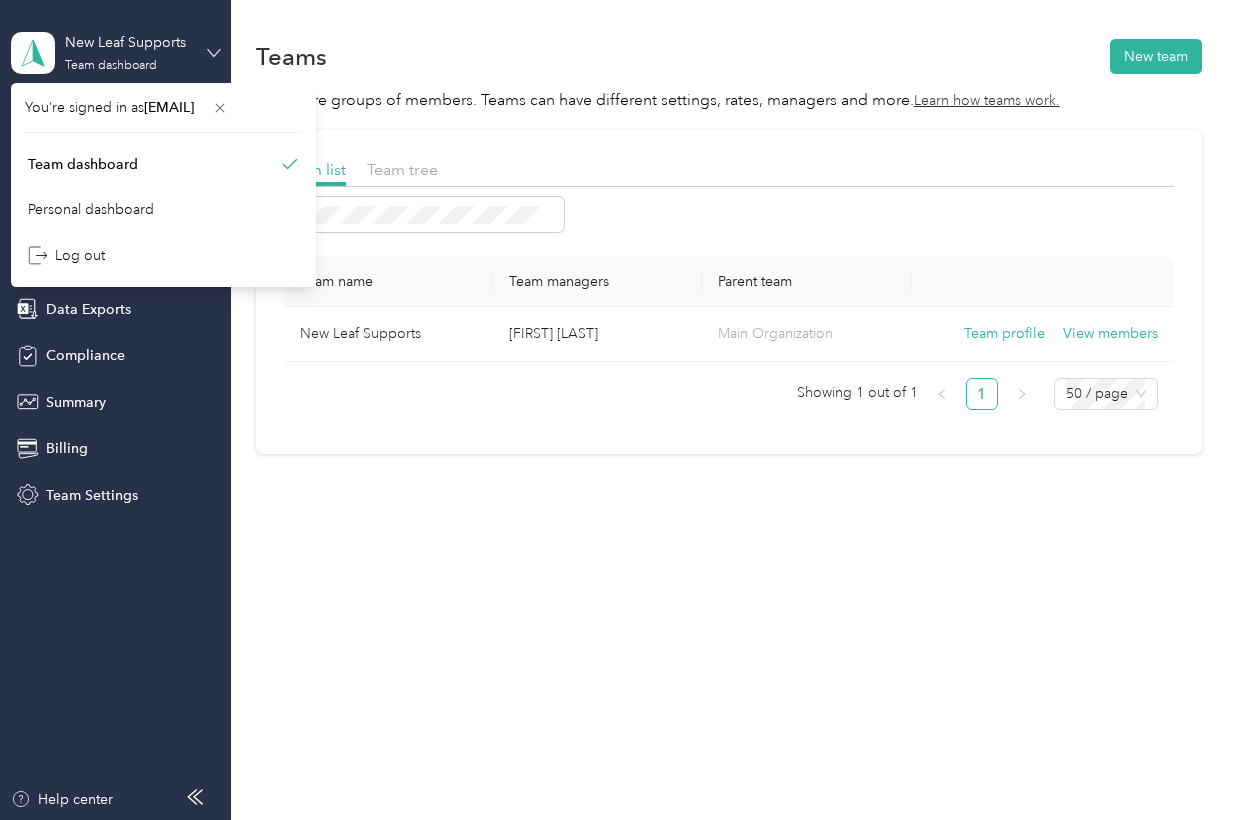 click 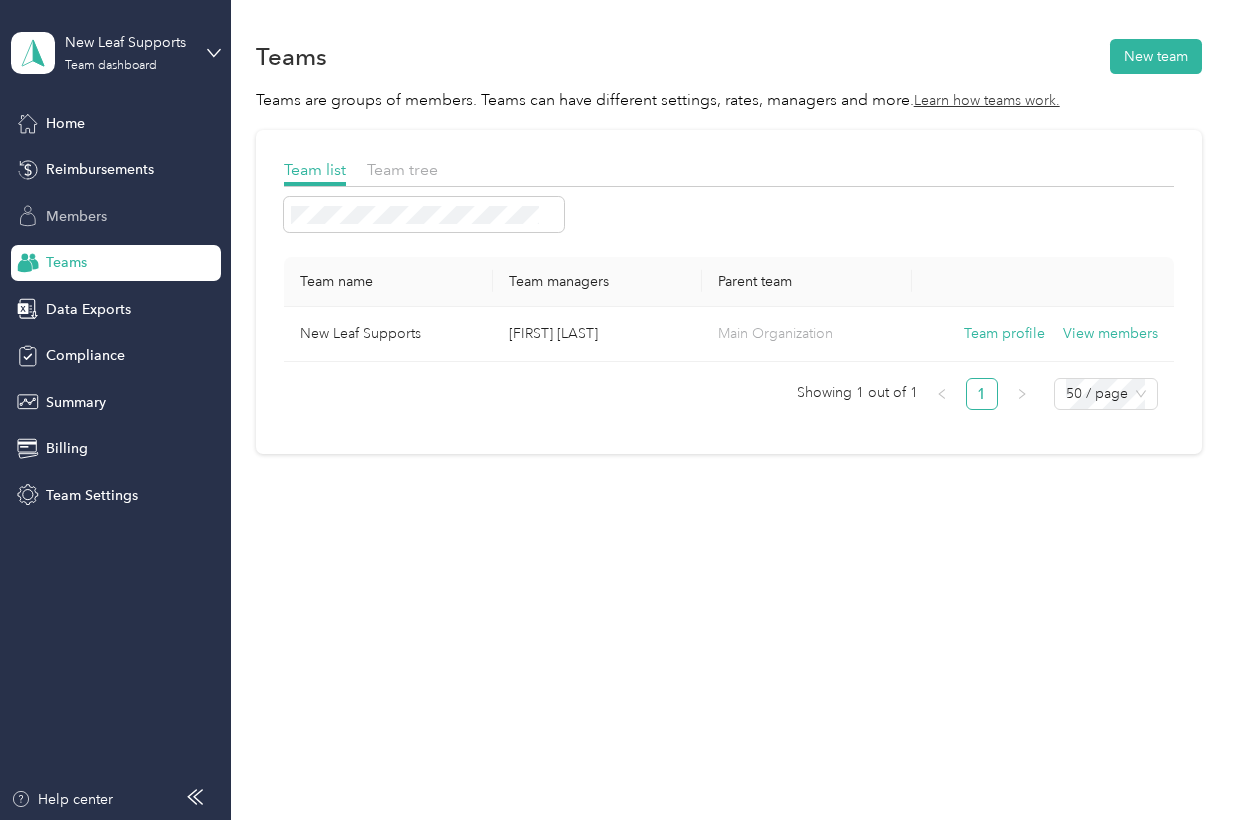 click on "Members" at bounding box center (76, 216) 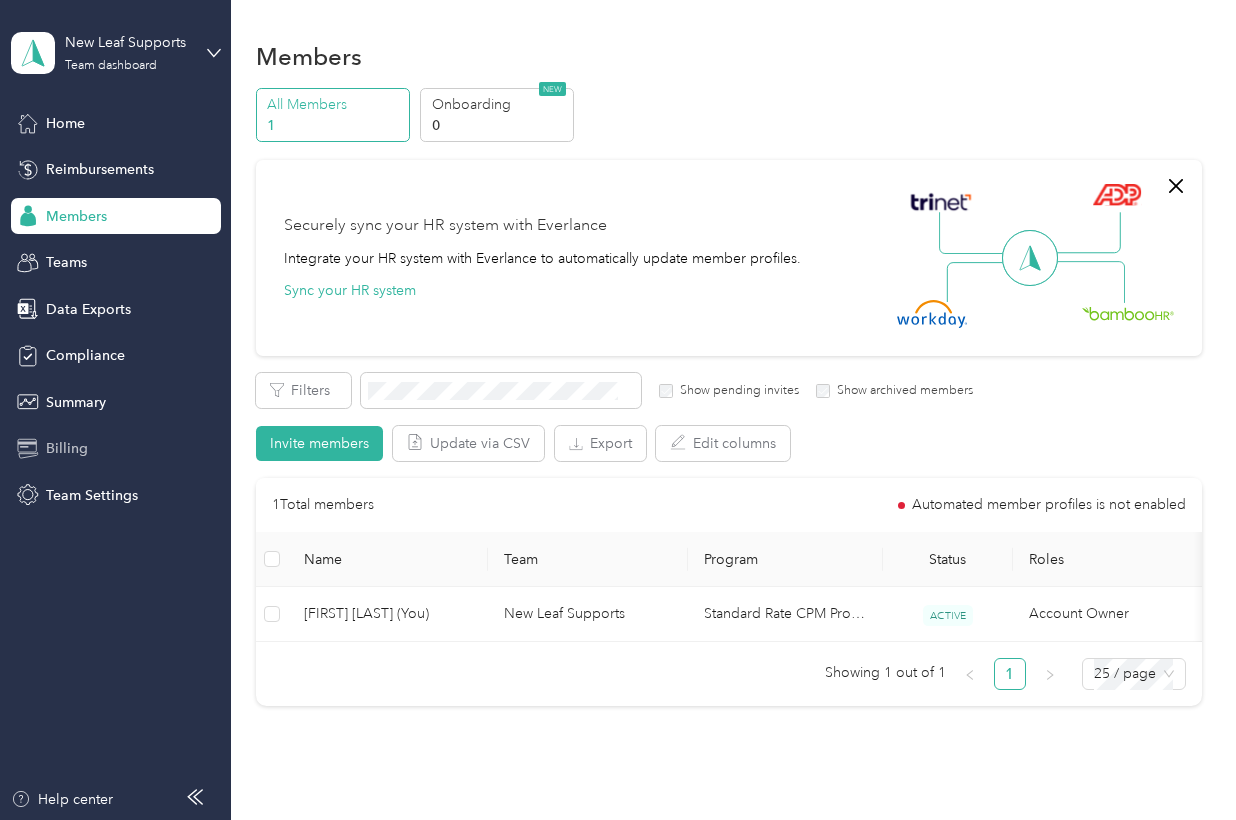 click on "Billing" at bounding box center [67, 448] 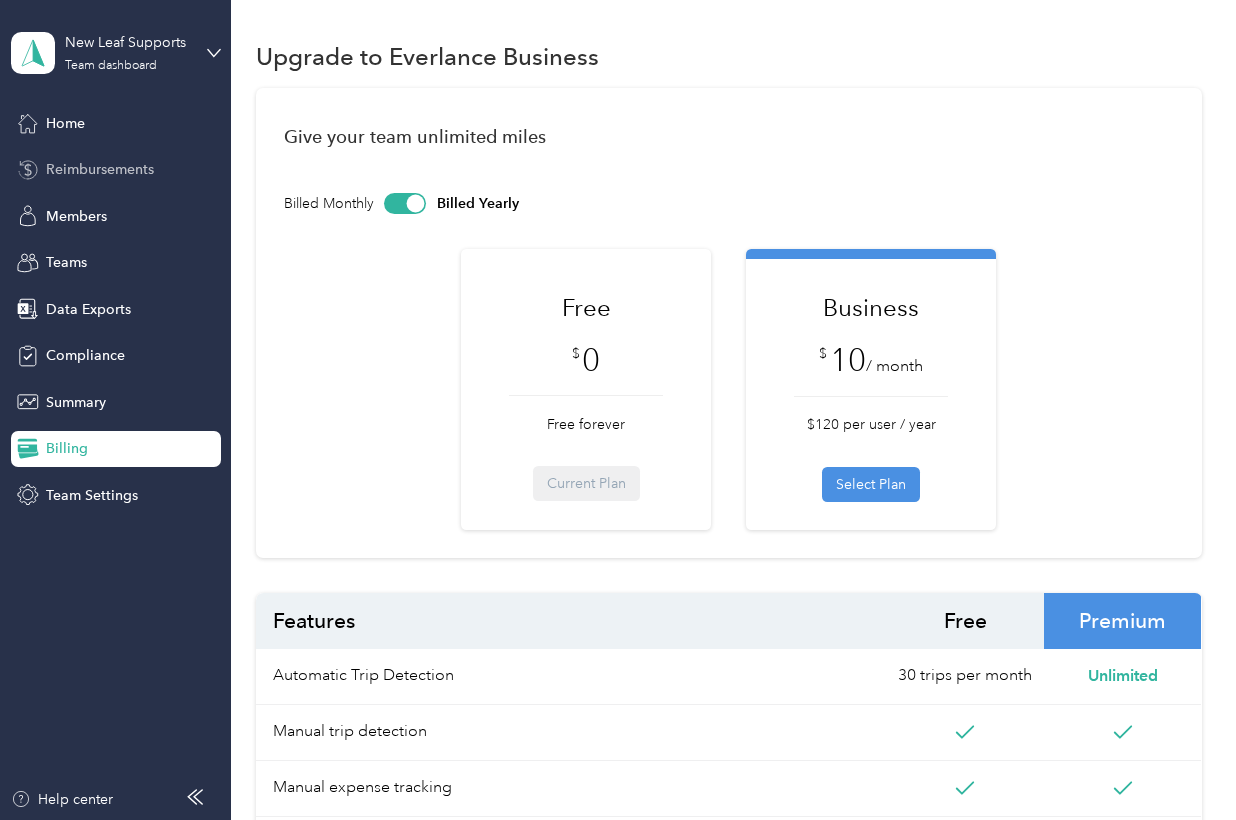 click on "Reimbursements" at bounding box center [100, 169] 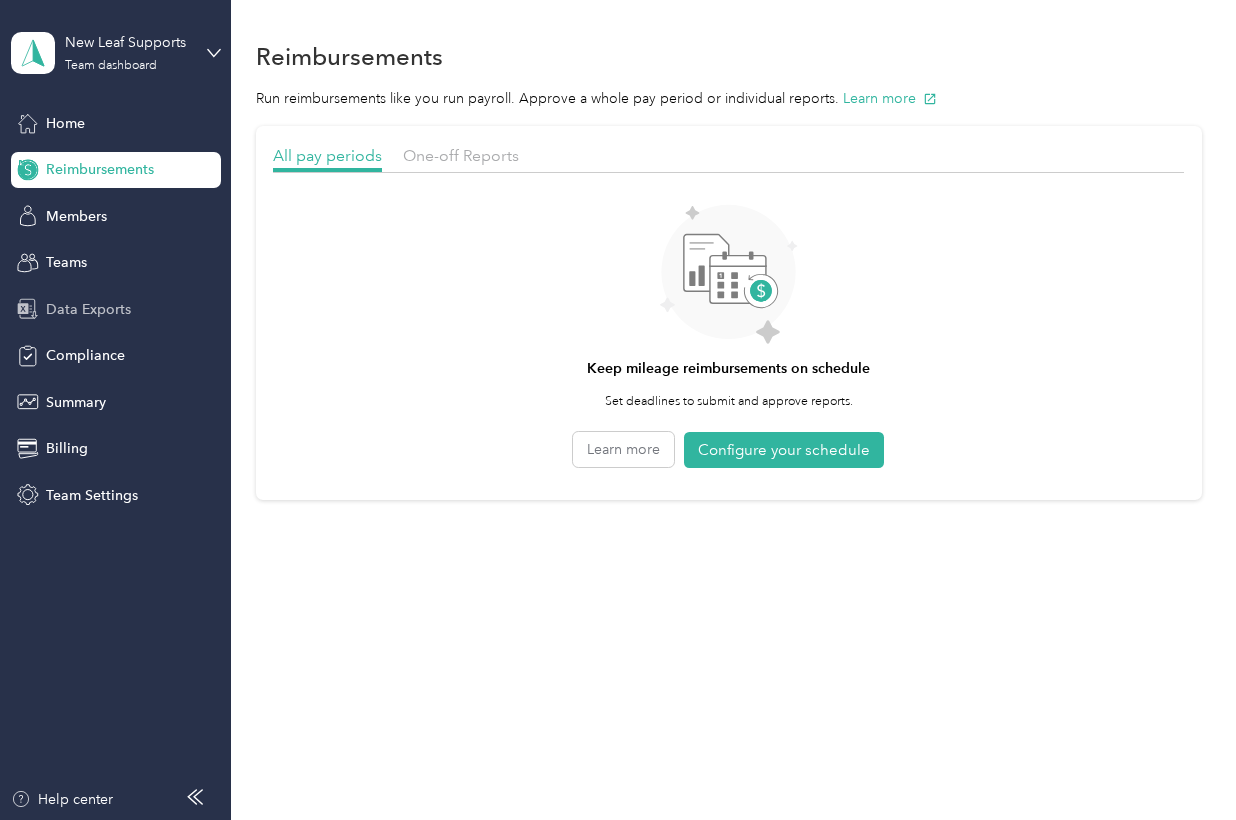 click on "Data Exports" at bounding box center [88, 309] 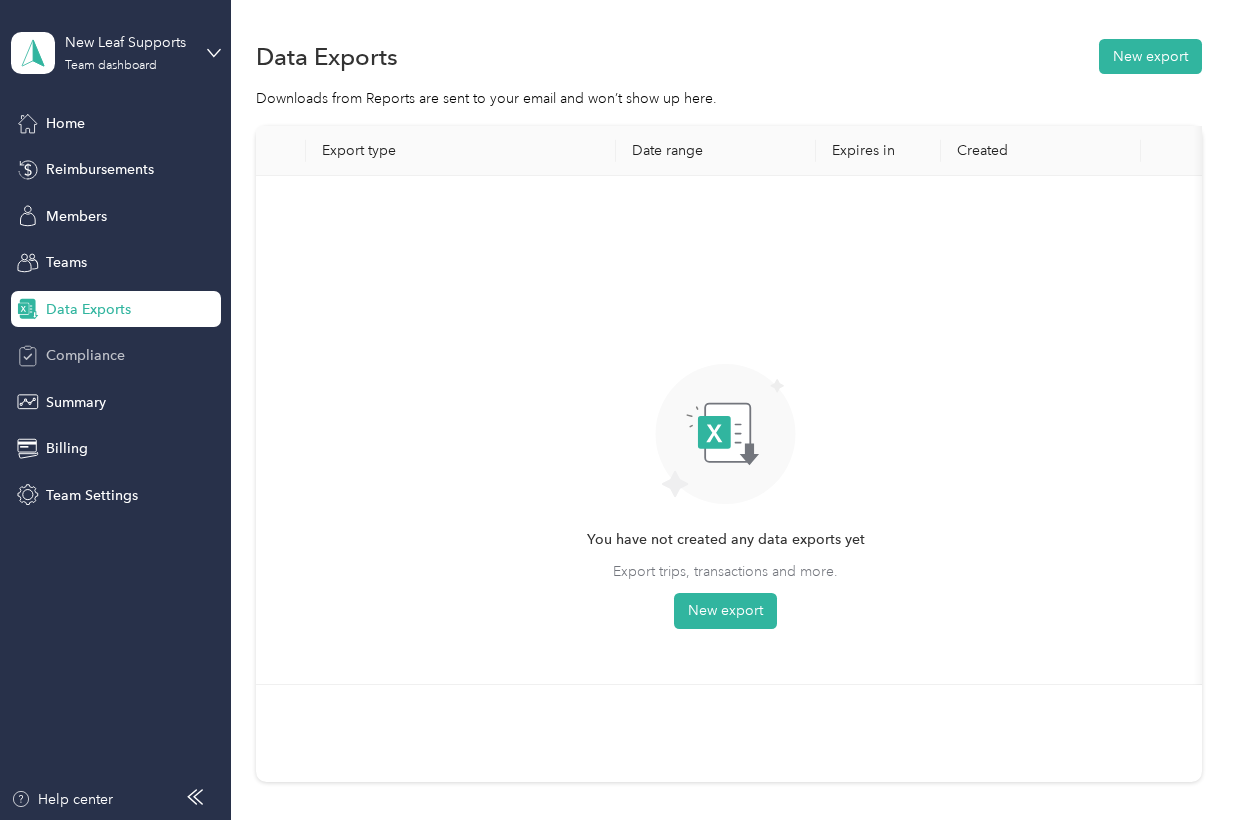 click on "Compliance" at bounding box center [85, 355] 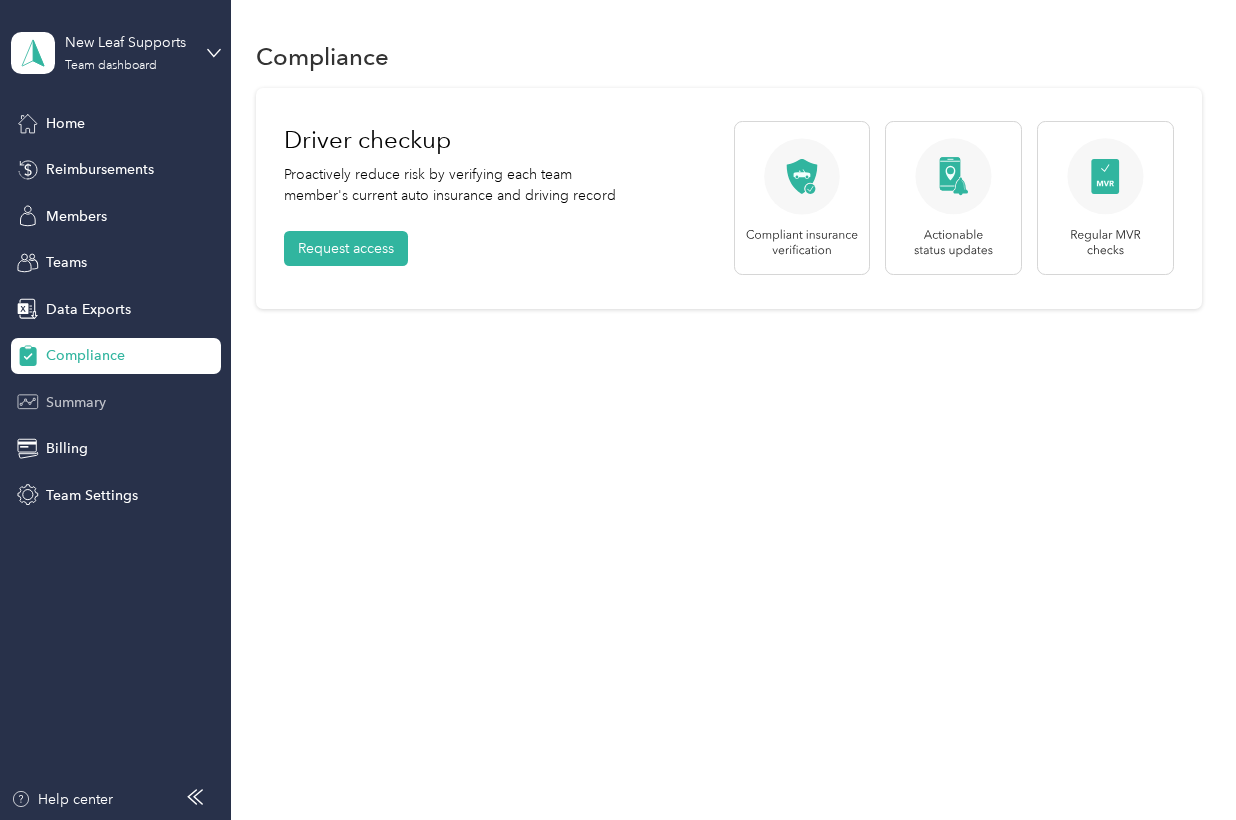 click on "Summary" at bounding box center (76, 402) 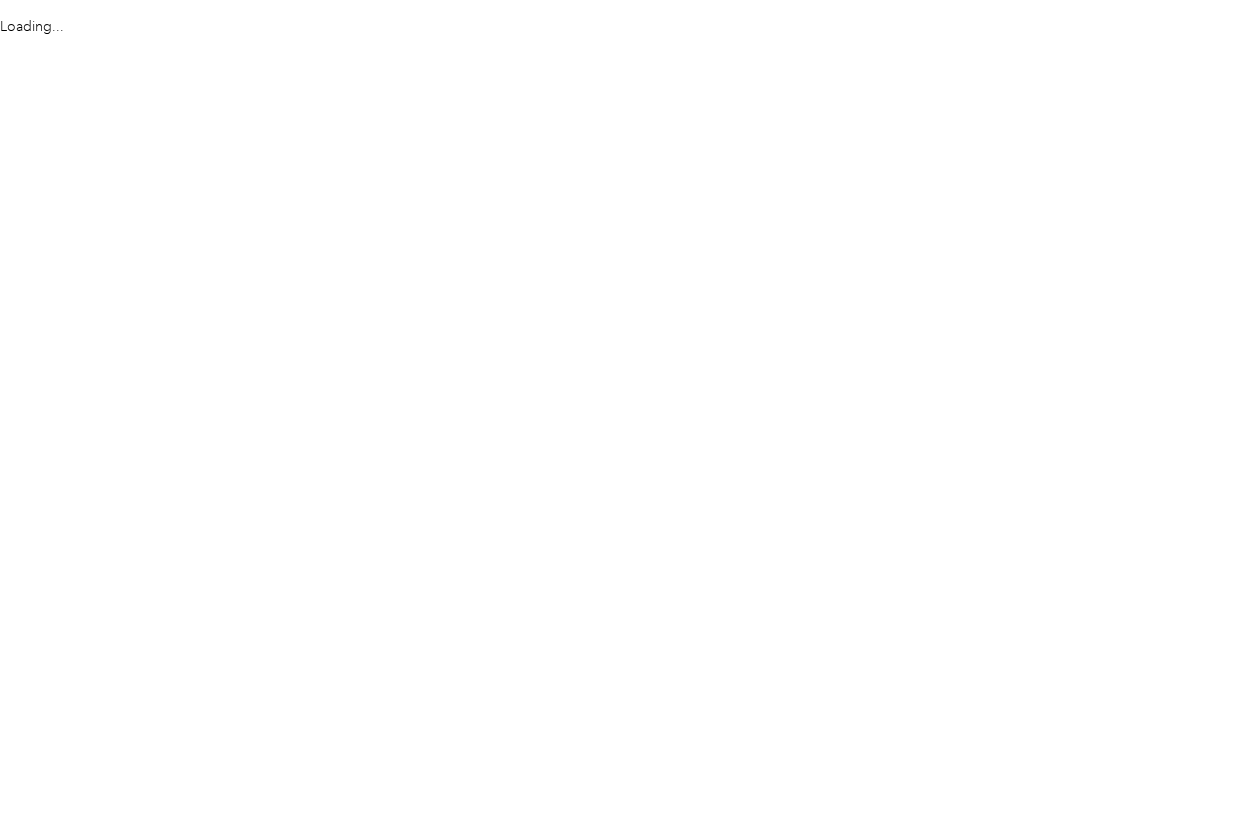 scroll, scrollTop: 0, scrollLeft: 0, axis: both 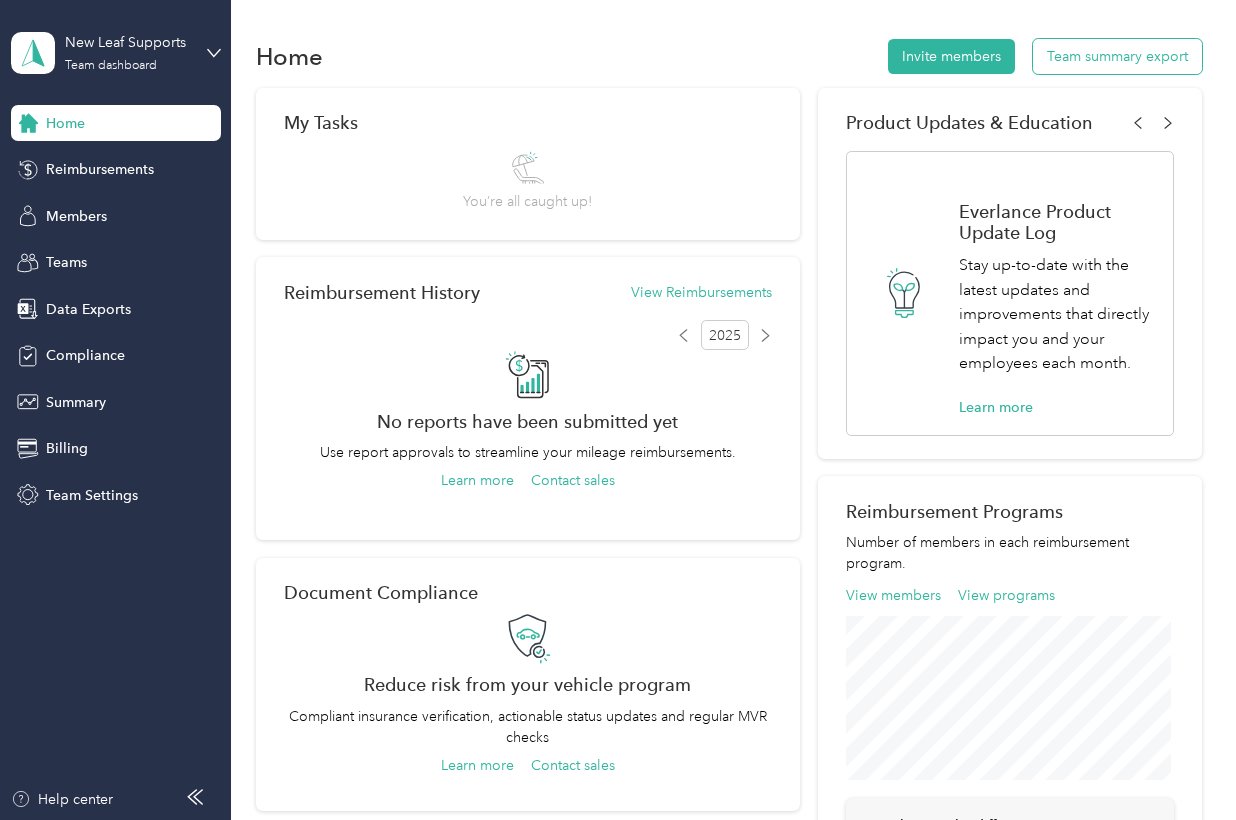 click on "Team summary export" at bounding box center (1117, 56) 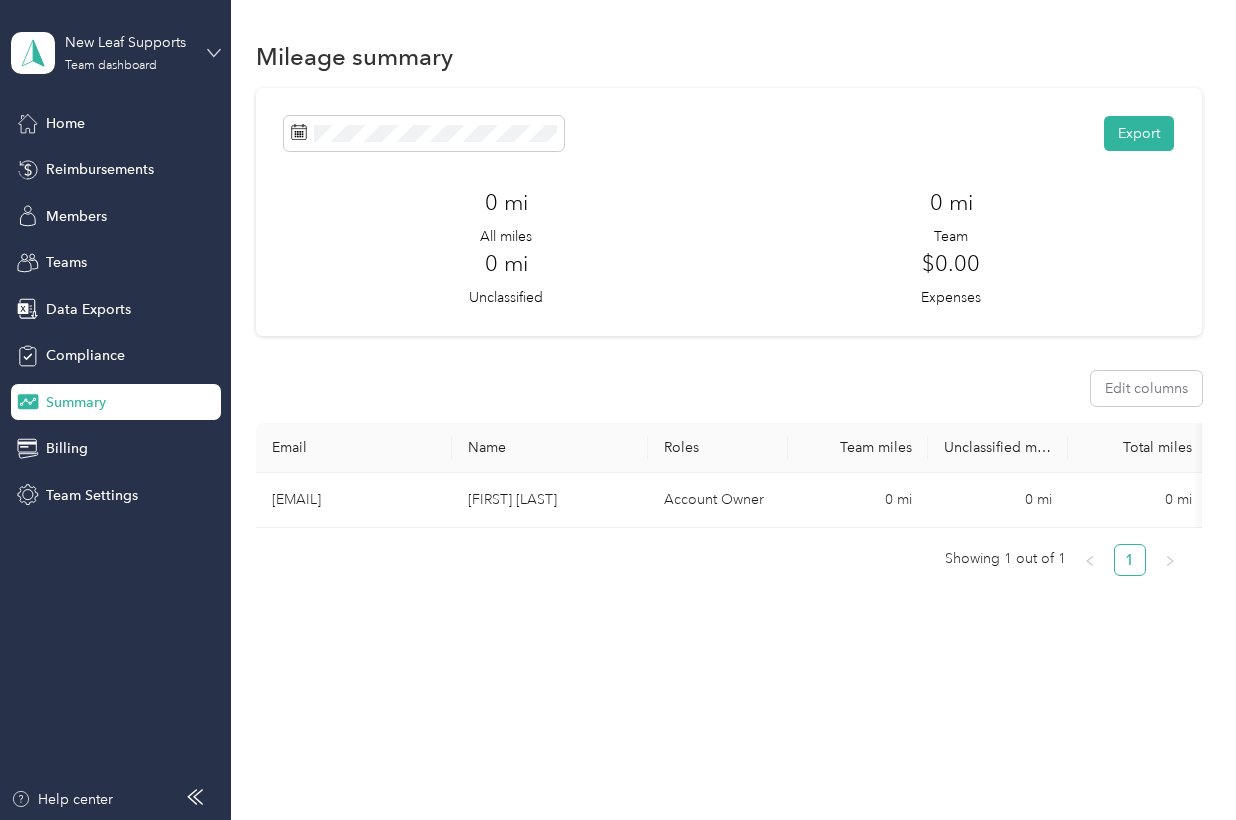 click 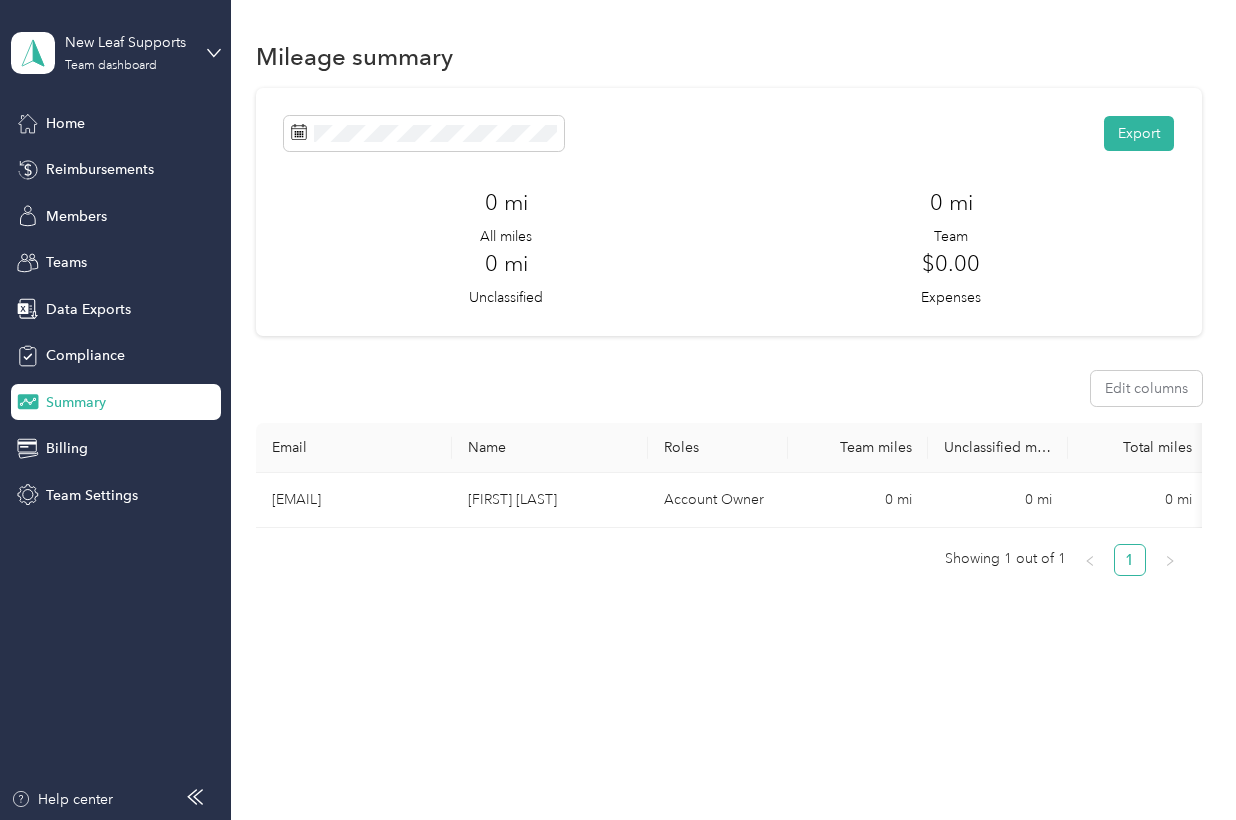 click on "Personal dashboard" at bounding box center [163, 200] 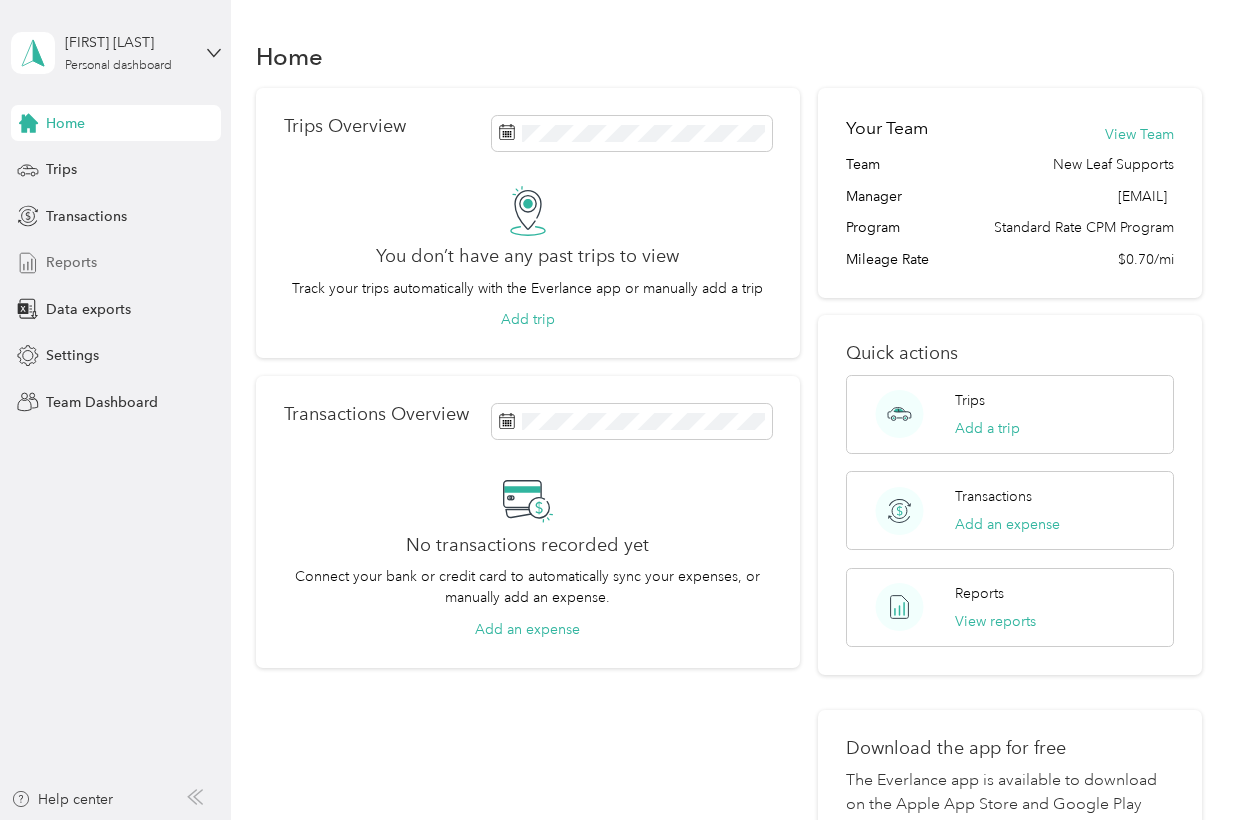 click on "Reports" at bounding box center (71, 262) 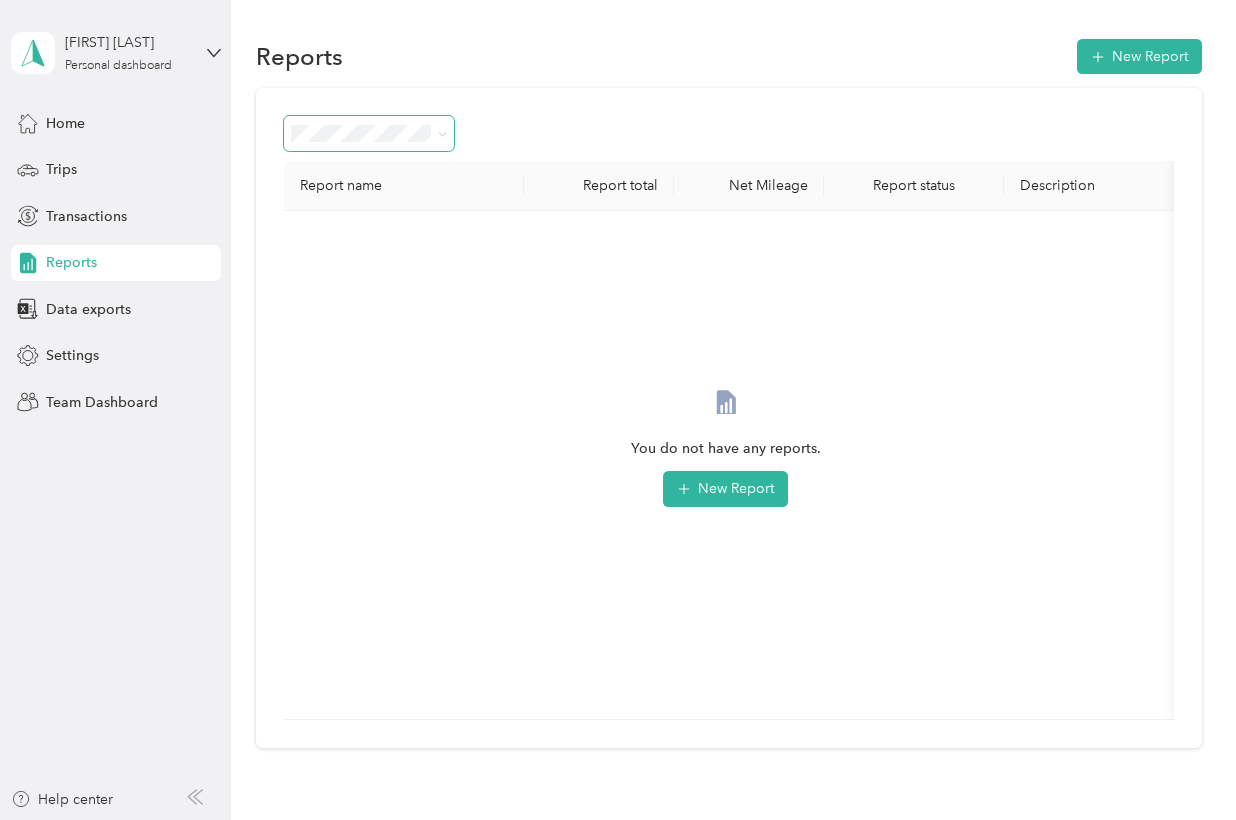click at bounding box center [369, 133] 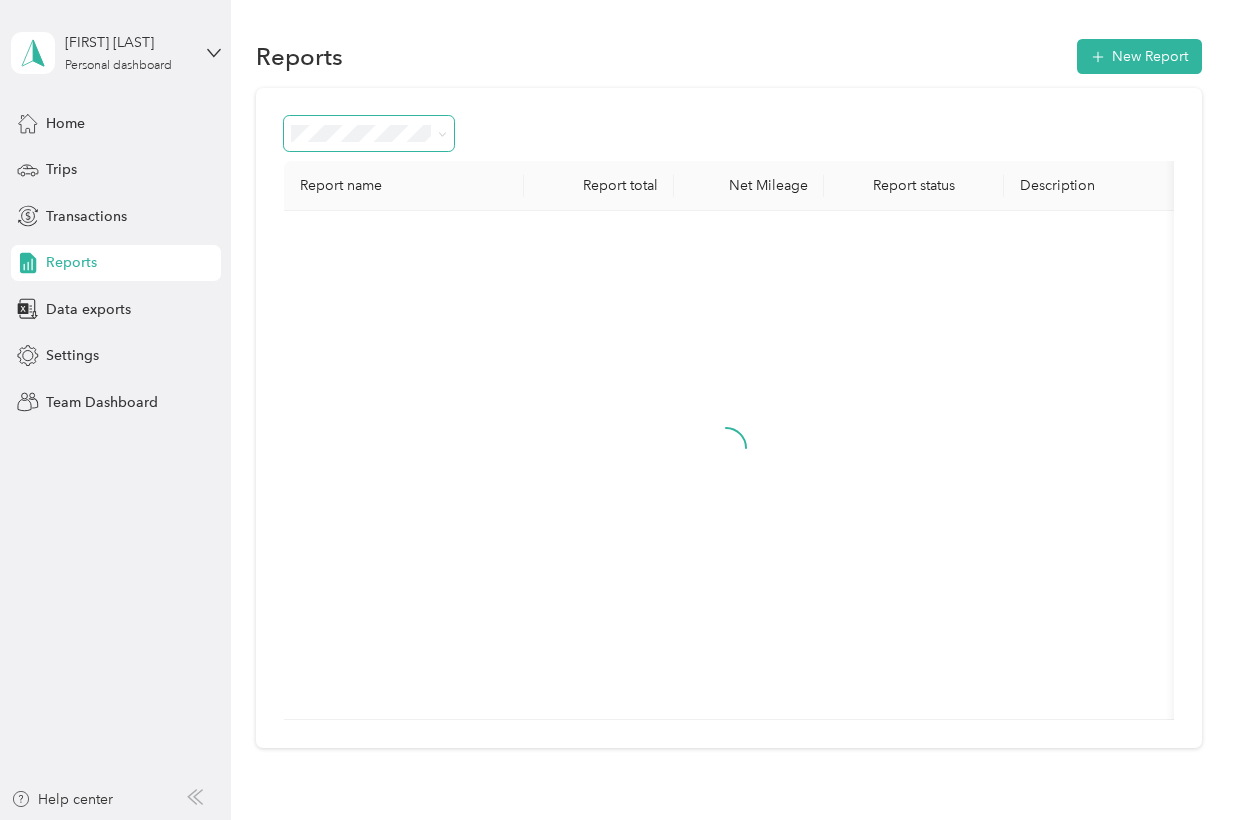 click on "Reports New Report" at bounding box center [729, 56] 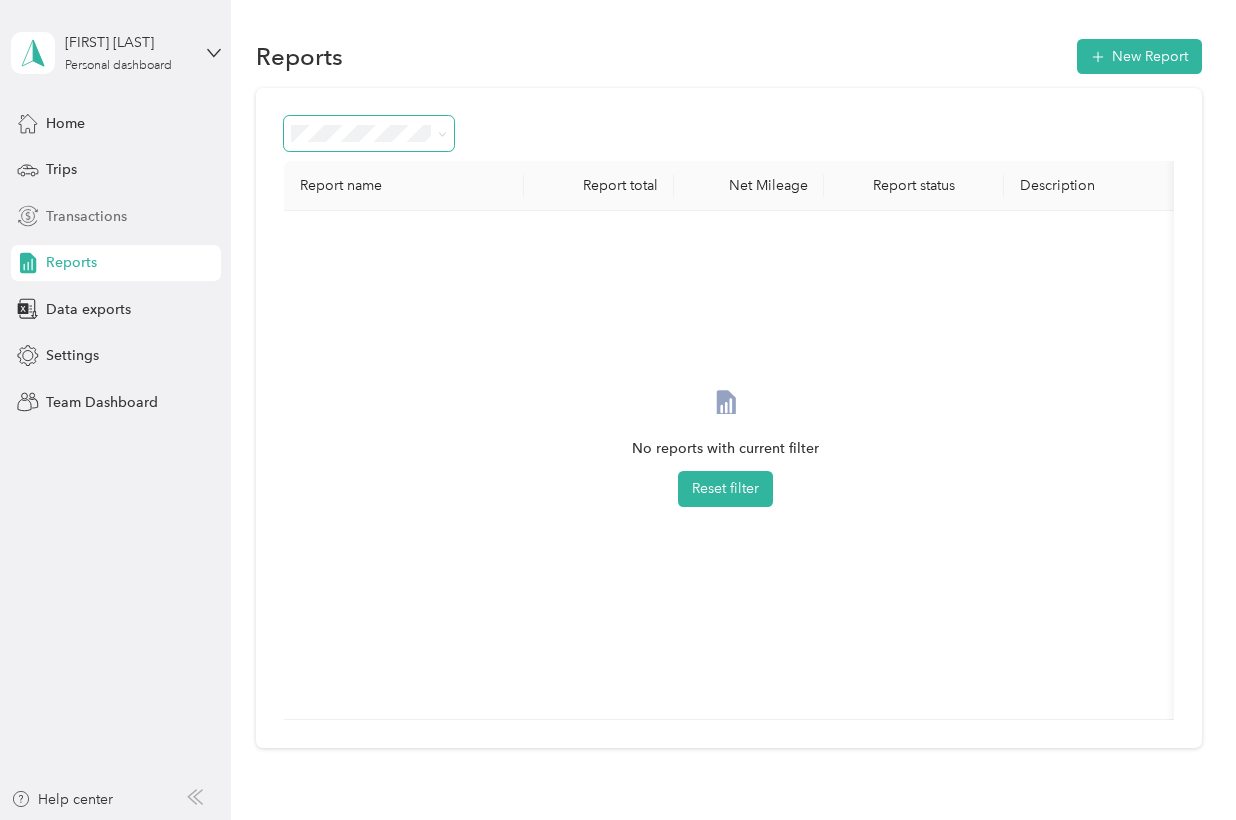 click on "Transactions" at bounding box center (86, 216) 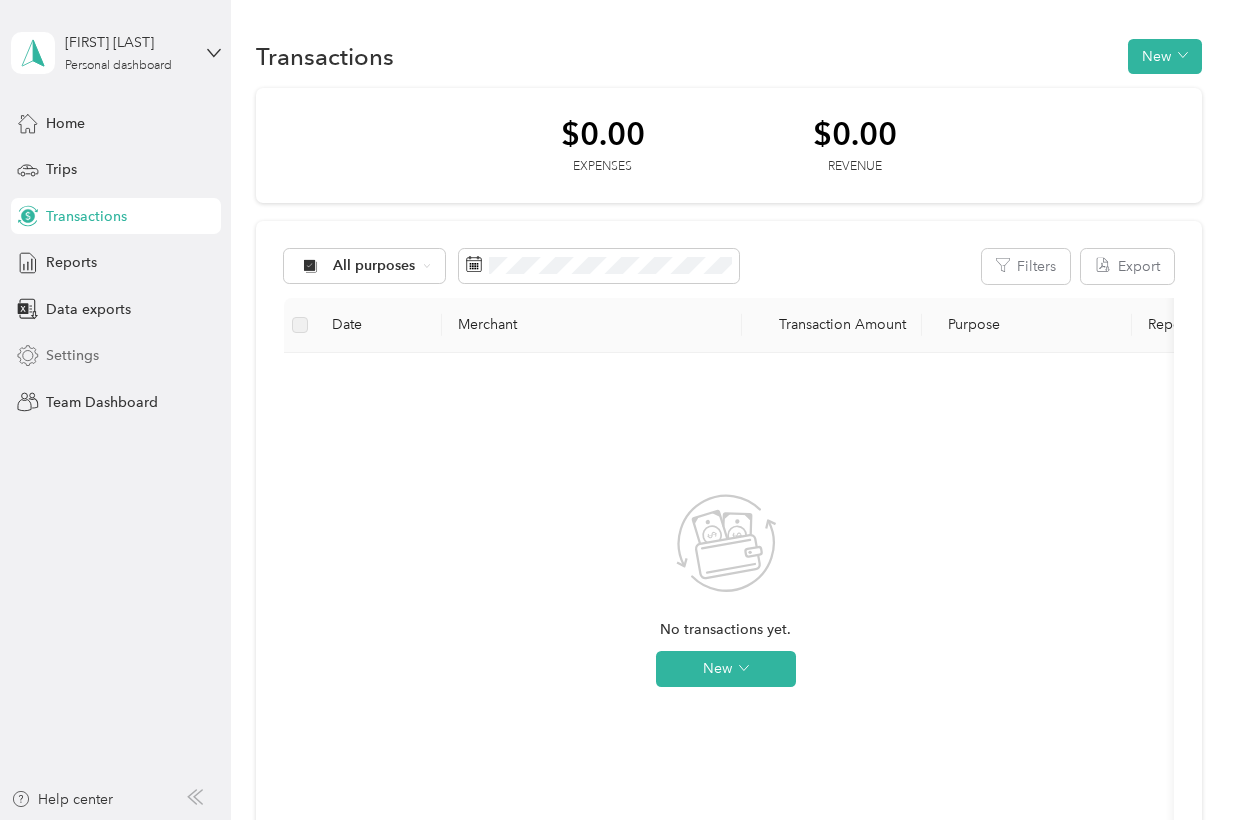 click on "Settings" at bounding box center (72, 355) 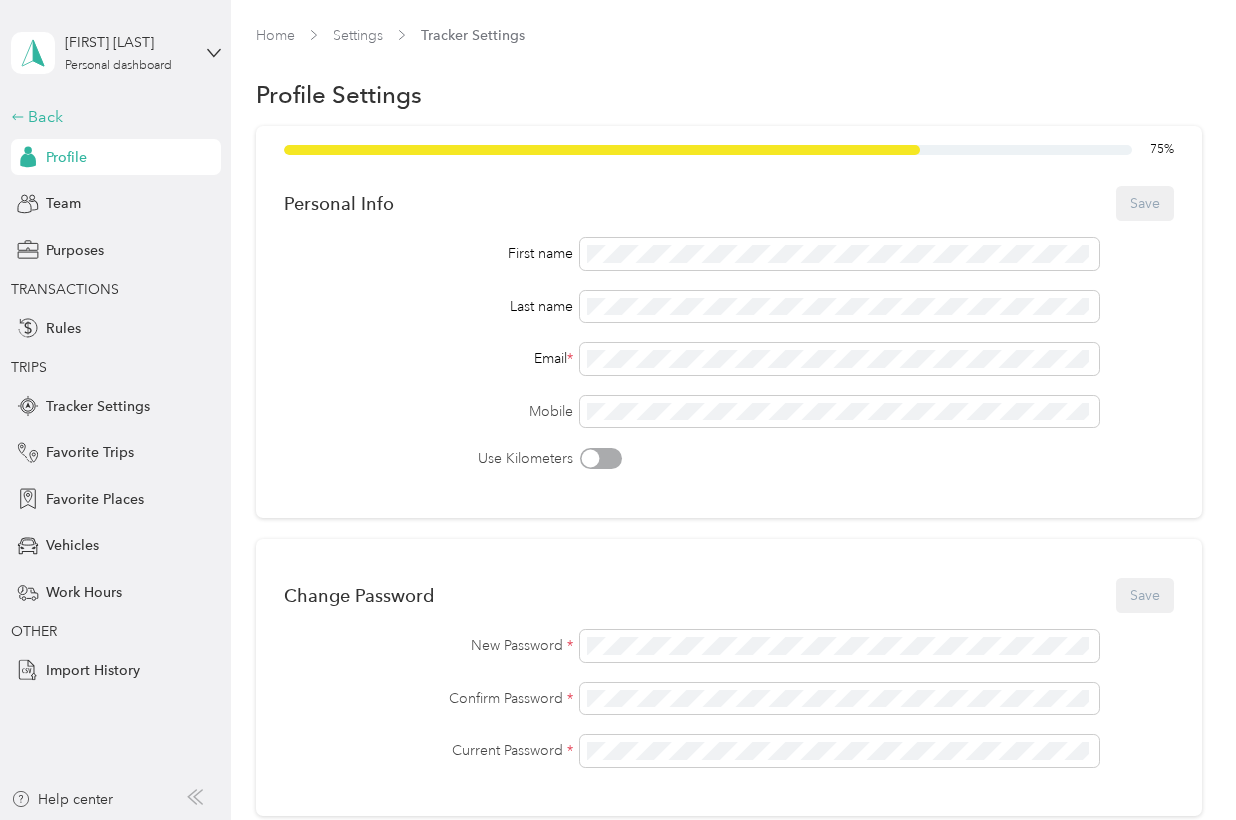 click on "Back" at bounding box center [111, 117] 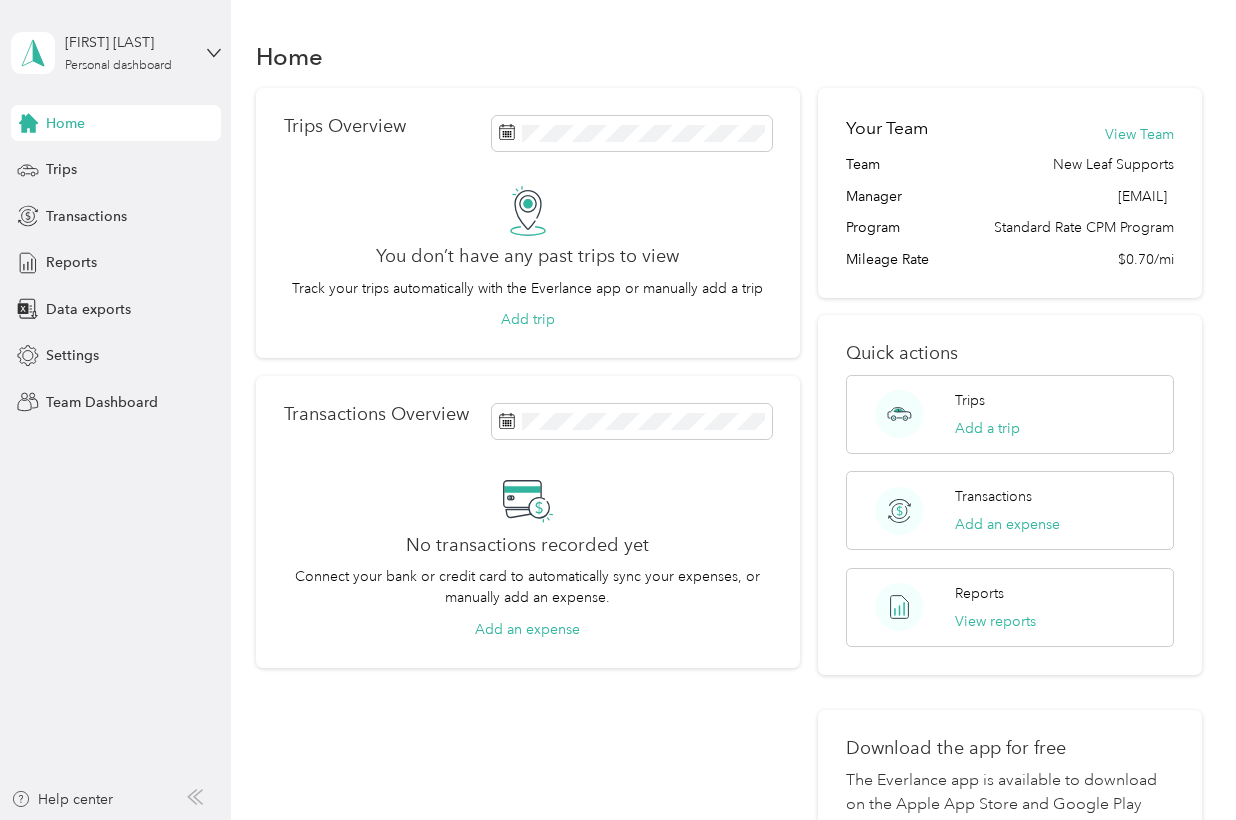 click on "Home" at bounding box center [65, 123] 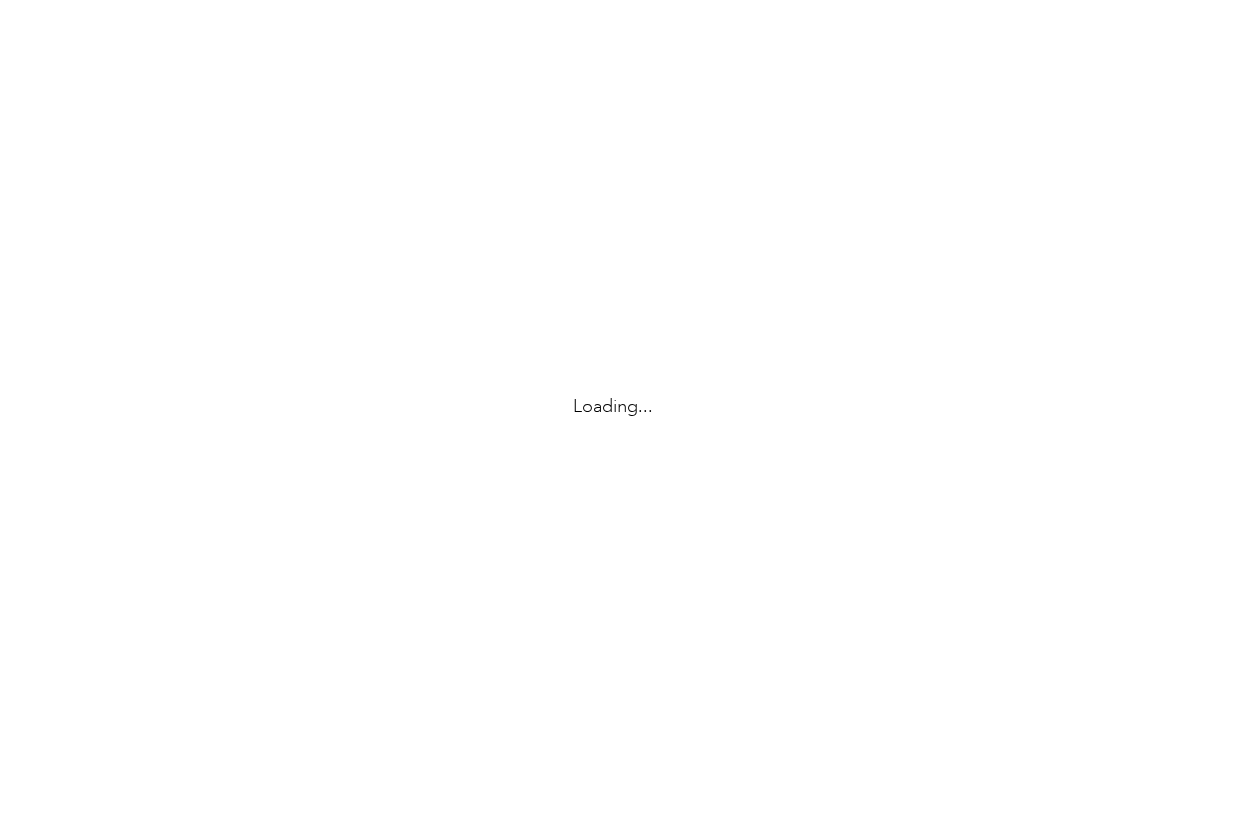 scroll, scrollTop: 0, scrollLeft: 0, axis: both 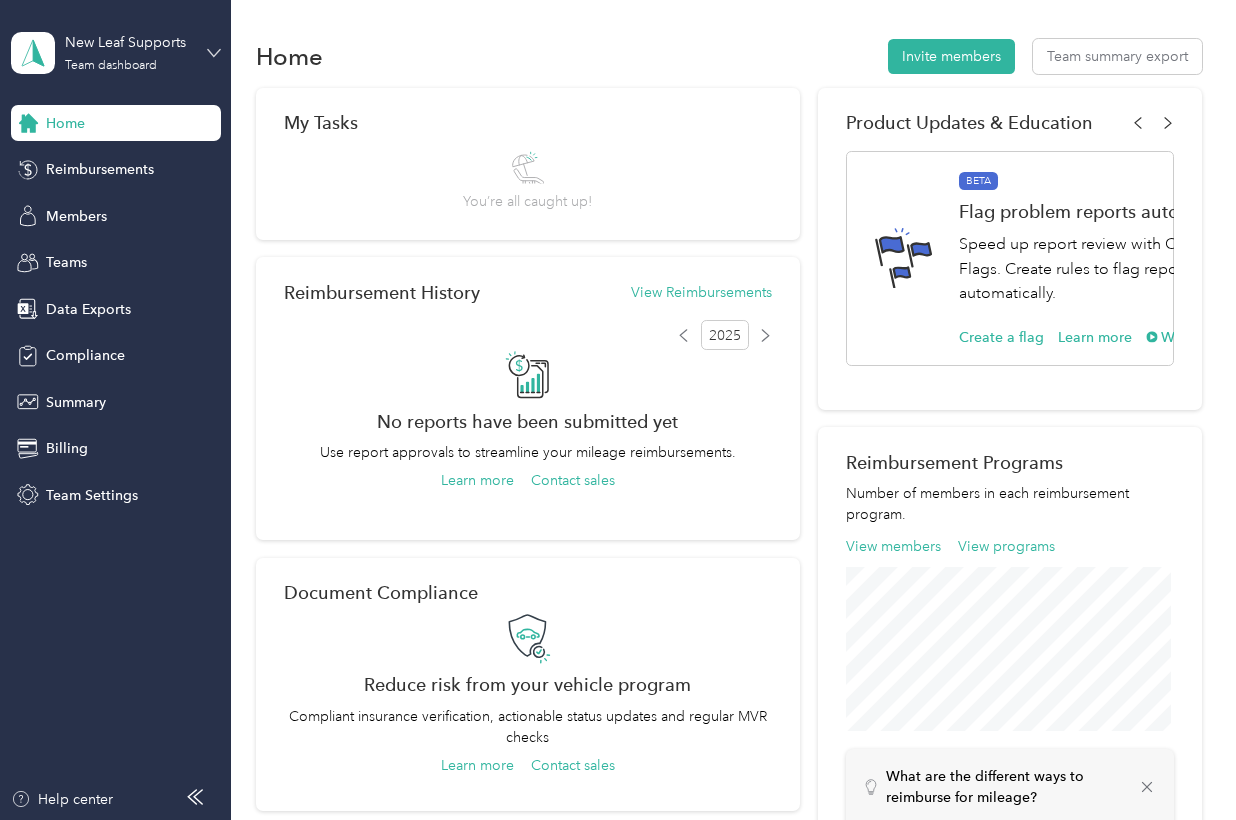 click 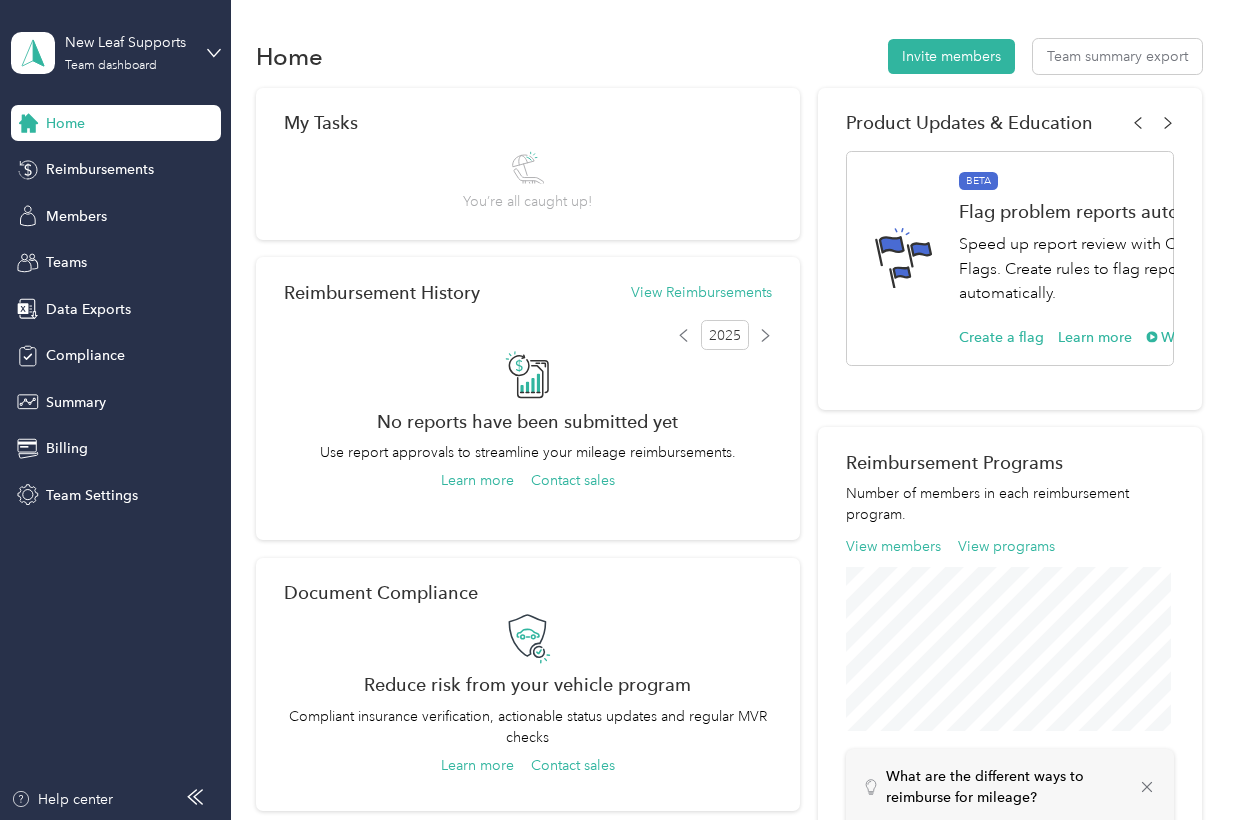 click on "Personal dashboard" at bounding box center (163, 200) 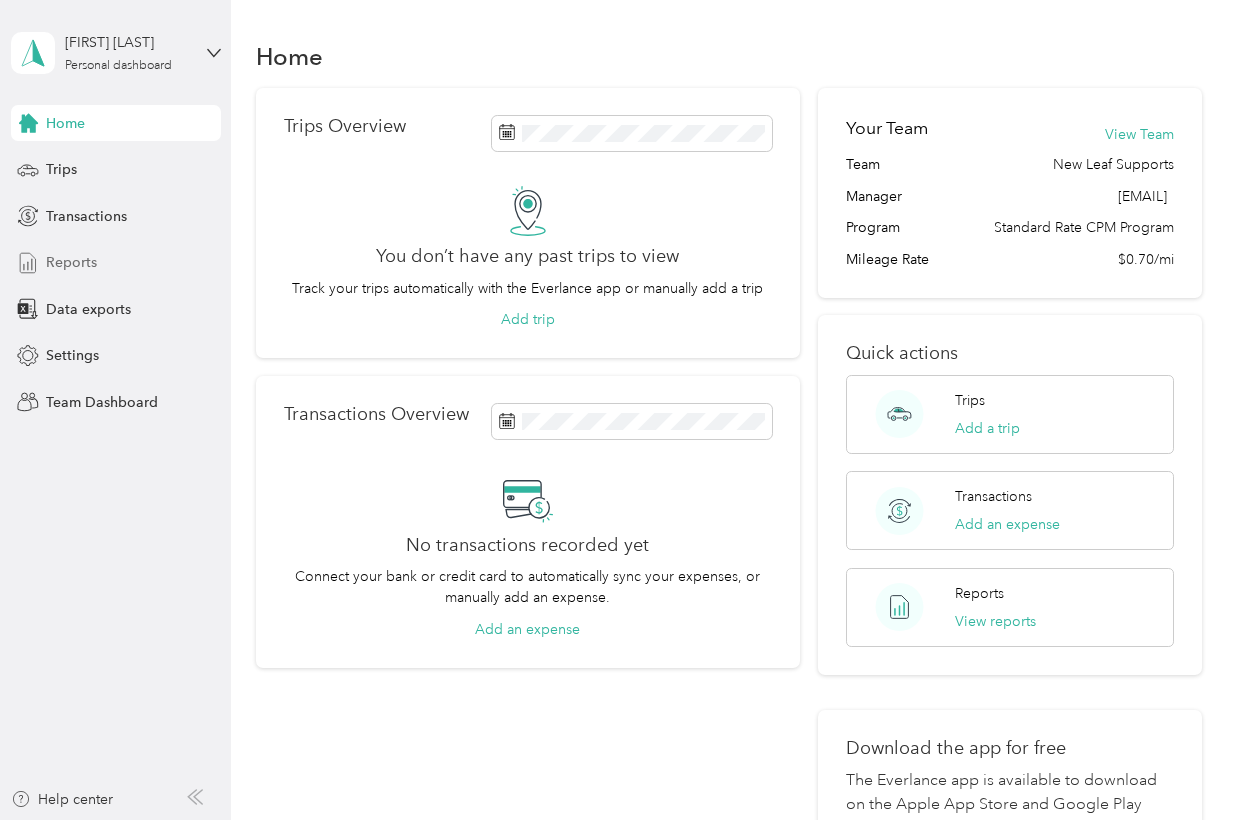 click on "Reports" at bounding box center [71, 262] 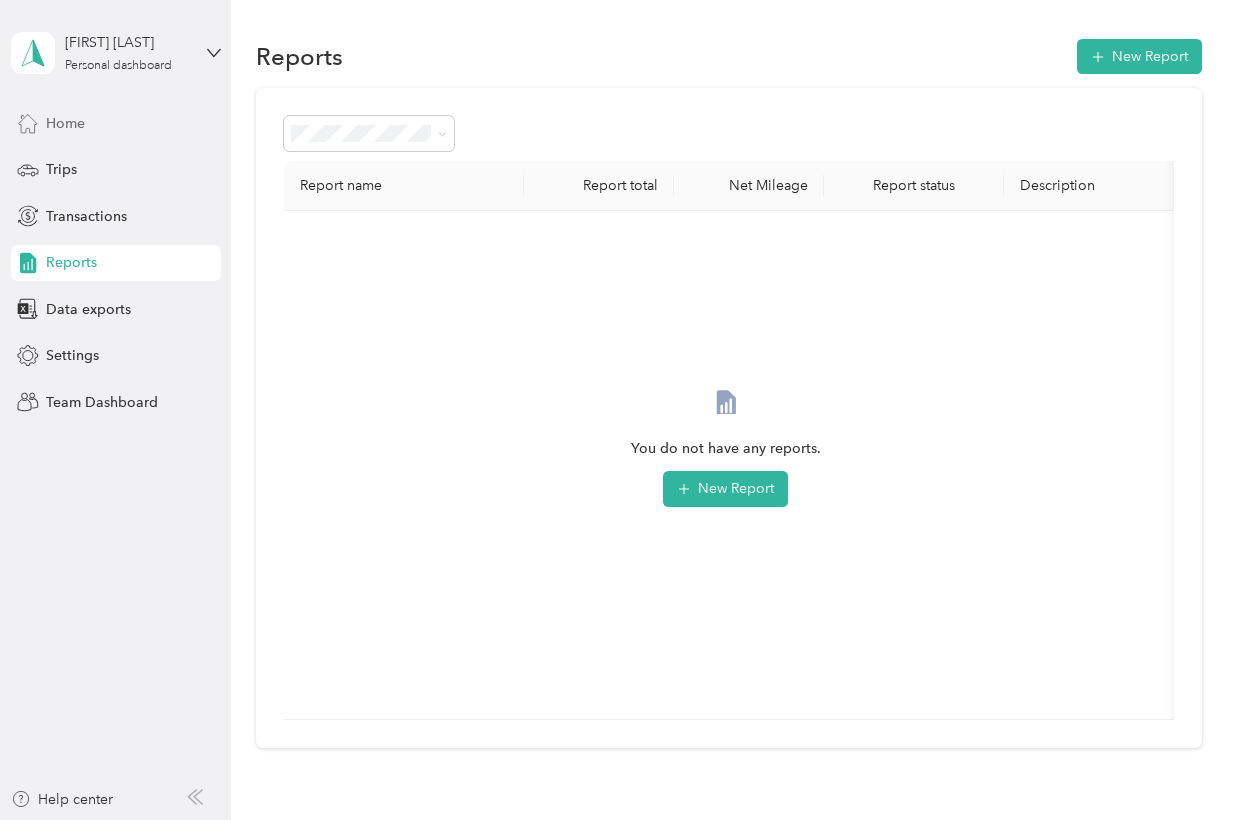 click on "Home" at bounding box center (65, 123) 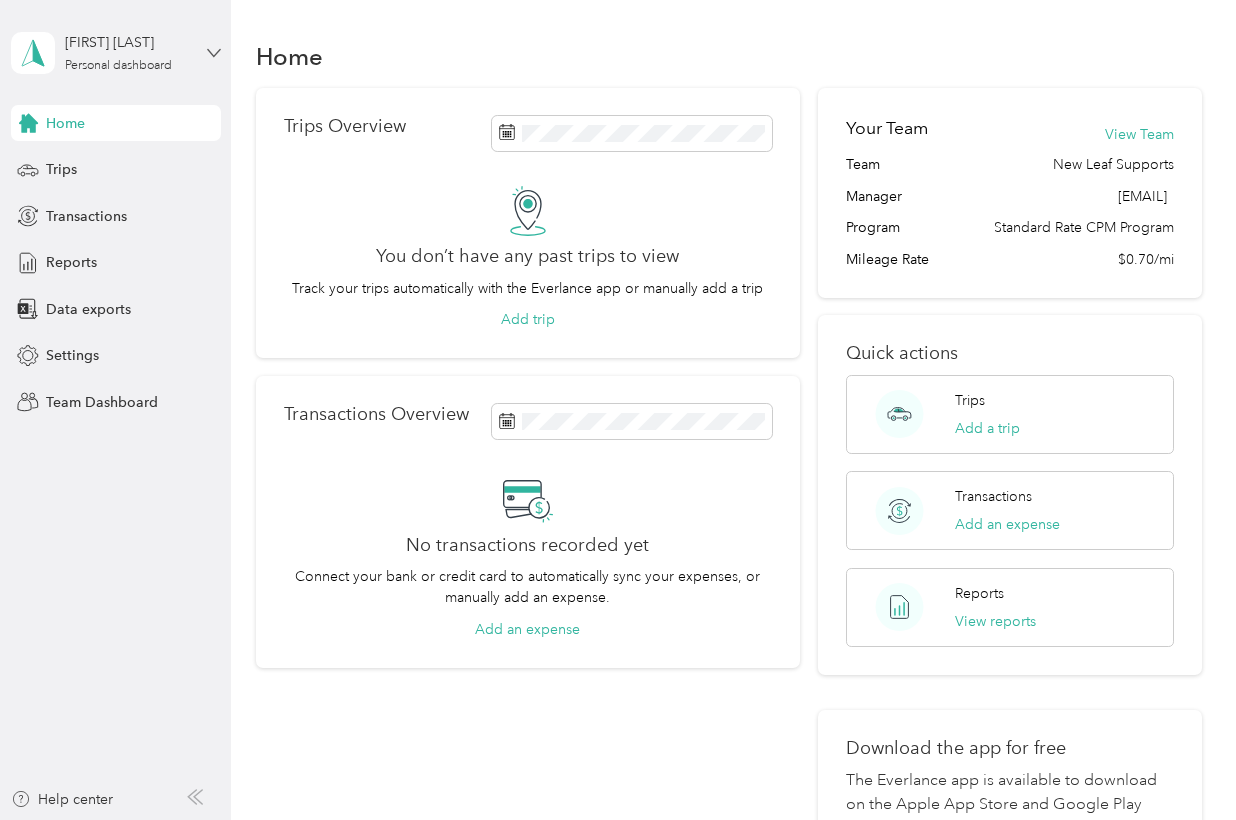 click 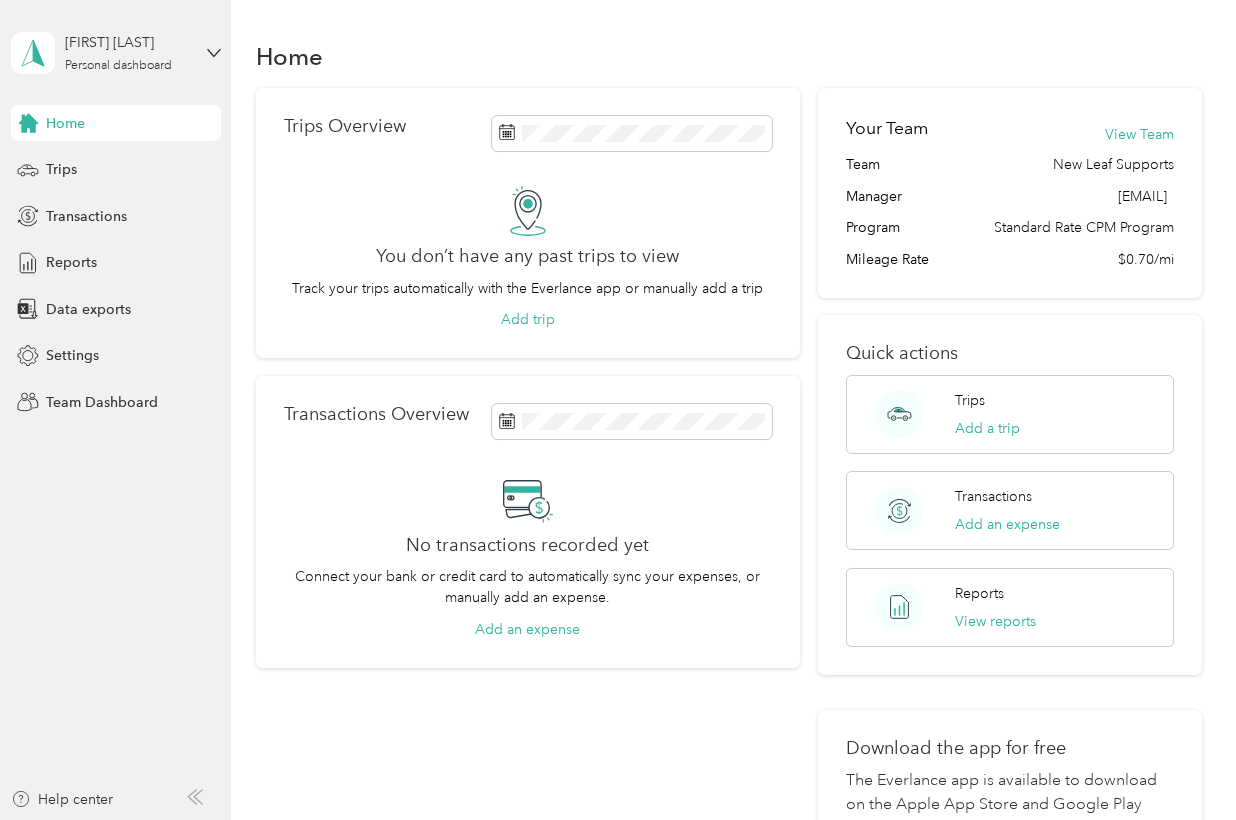 click on "Home Trips Overview You don’t have any past trips to view  Track your trips automatically with the Everlance app or manually add a trip Add trip Transactions Overview No transactions recorded yet Connect your bank or credit card to automatically sync your expenses, or manually add an expense. Add an expense Your Team View Team Team New Leaf Supports Manager [EMAIL] Program Standard Rate CPM Program Mileage Rate $0.70/mi Quick actions Trips Add a trip Transactions Add an expense Reports View reports Download the app for free The Everlance app is available to download on the Apple App Store and Google Play Store, click below to get started." at bounding box center [728, 518] 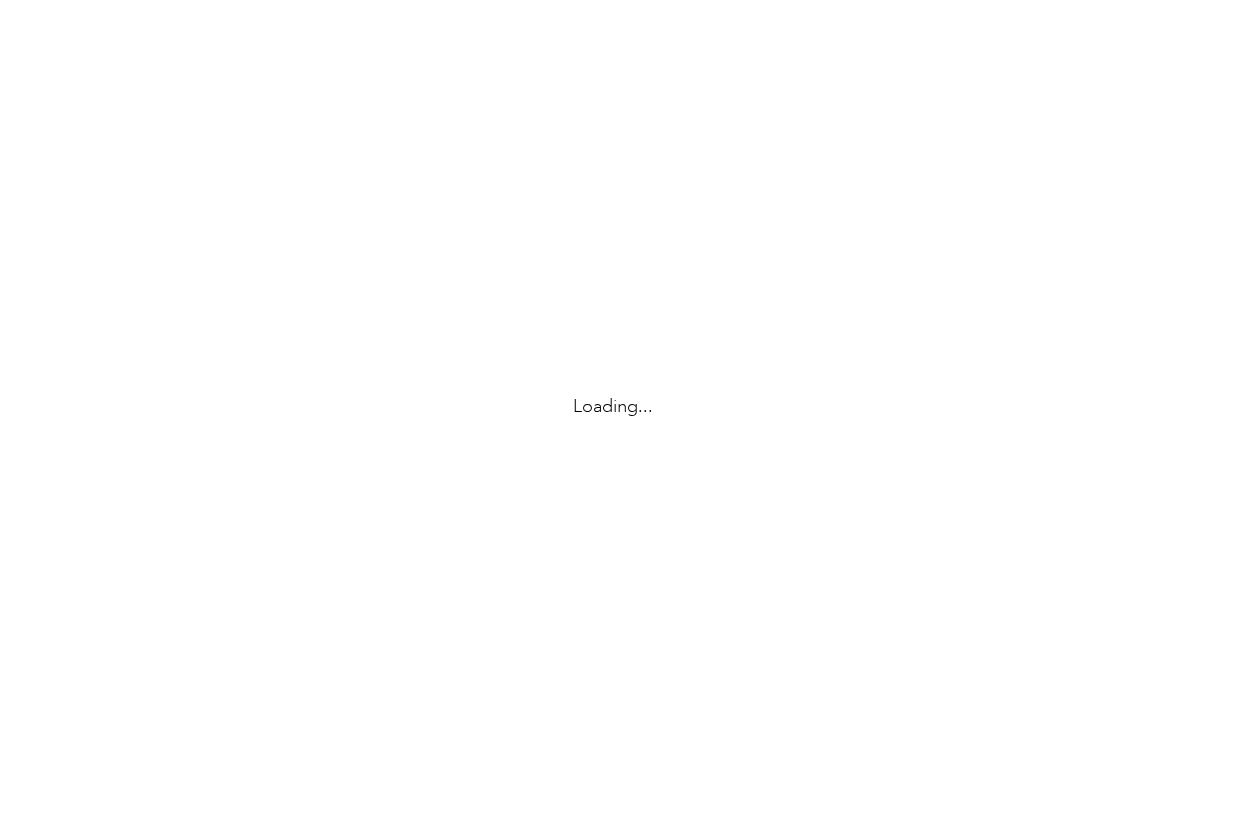 scroll, scrollTop: 0, scrollLeft: 0, axis: both 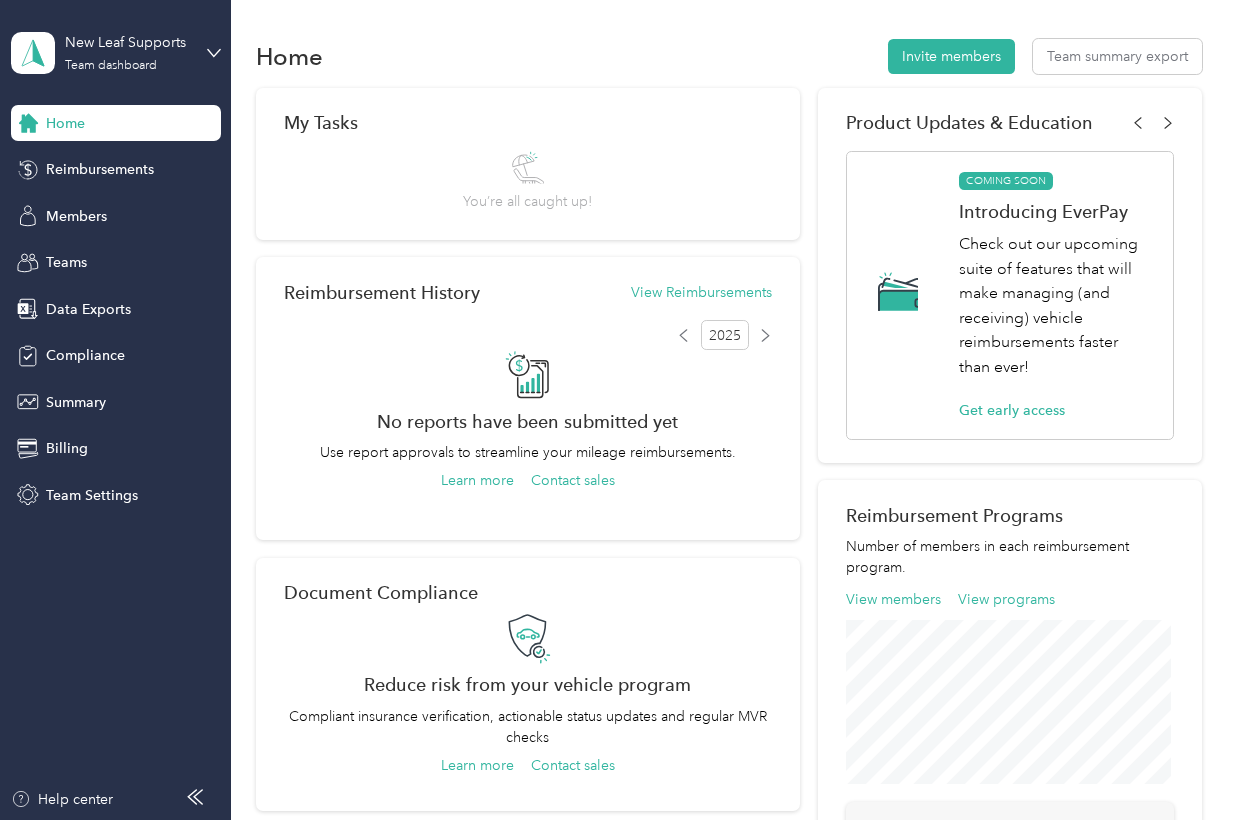 click on "Home Invite members Team summary export" at bounding box center [729, 56] 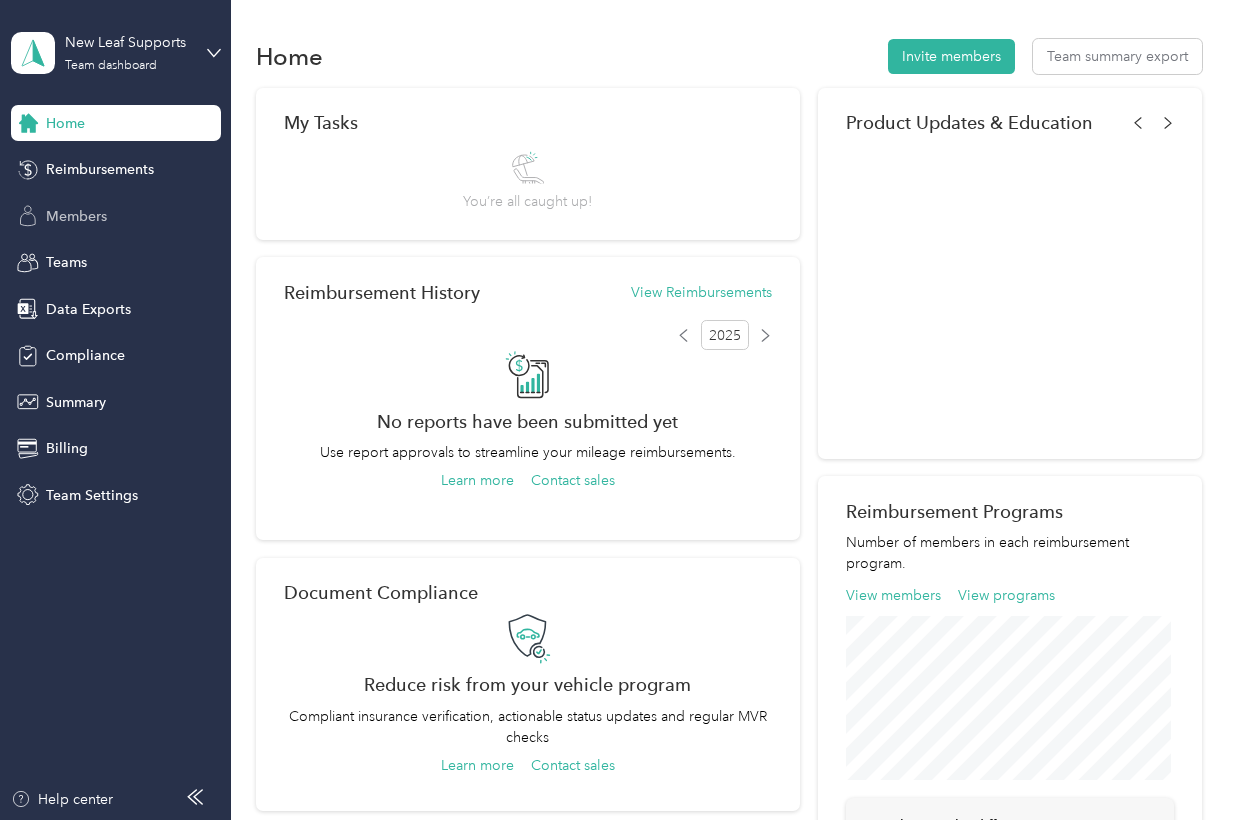 click on "Members" at bounding box center [76, 216] 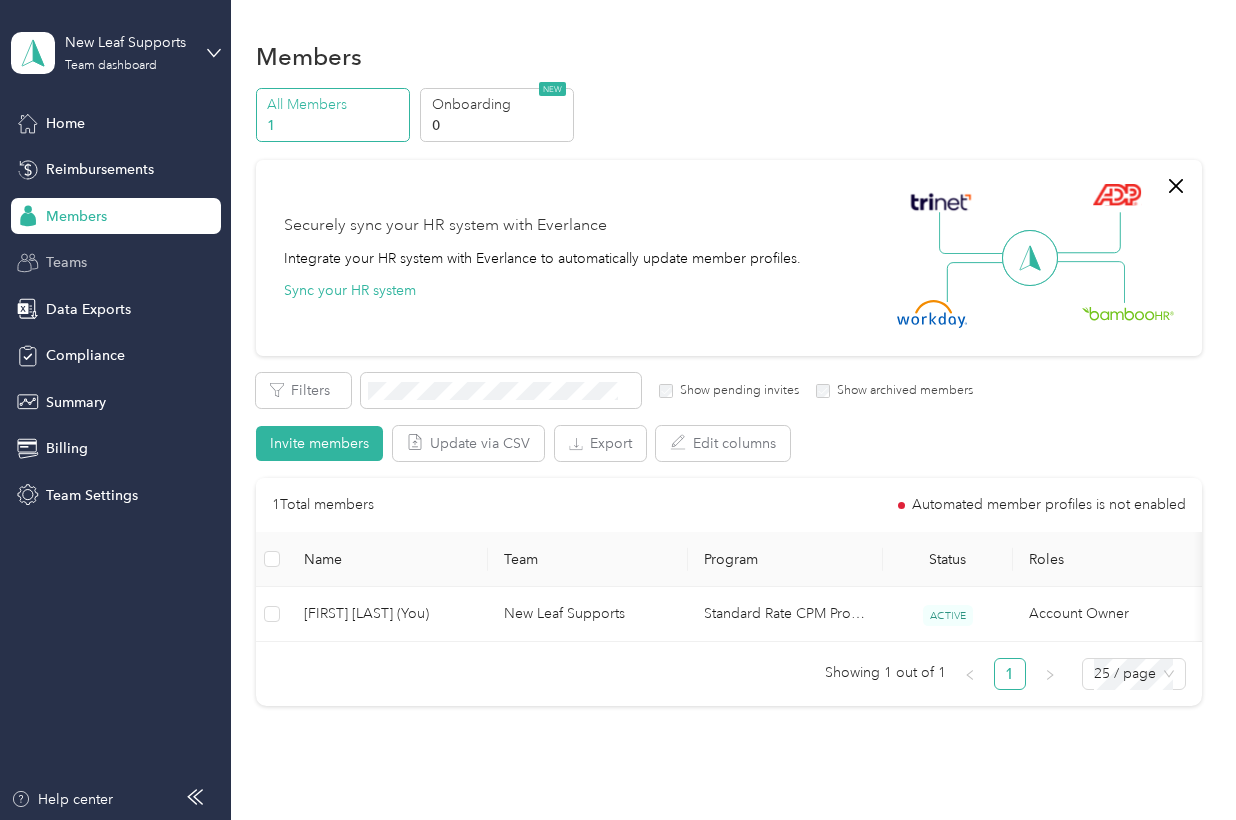 click on "Teams" at bounding box center [66, 262] 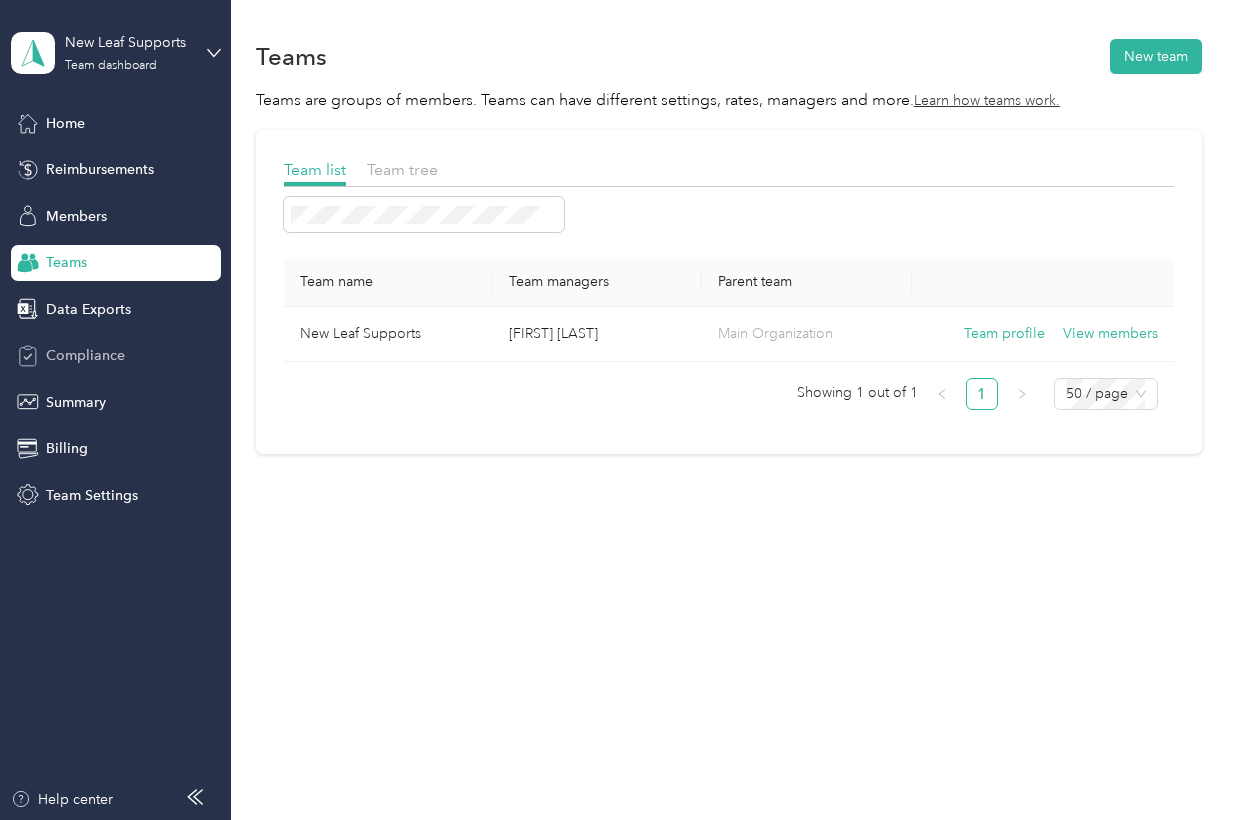 click on "Compliance" at bounding box center [85, 355] 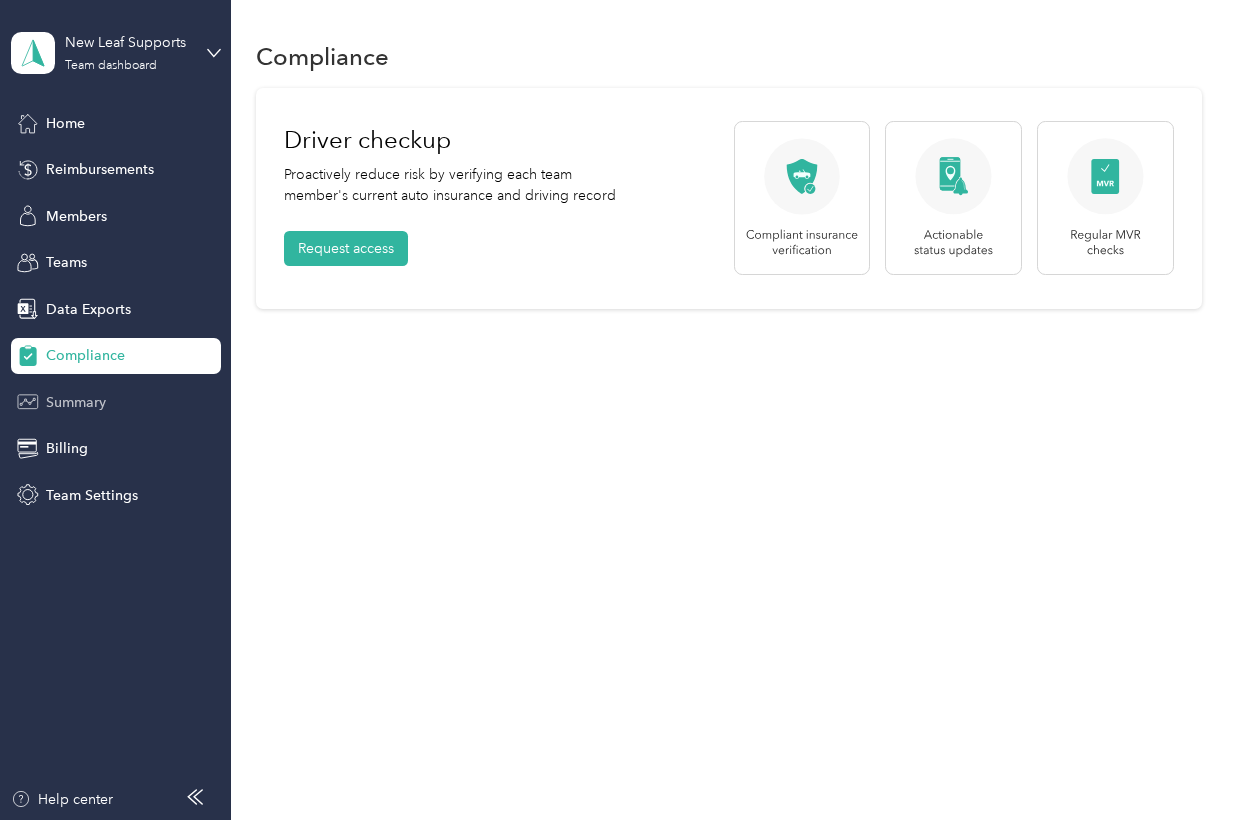 click on "Summary" at bounding box center (76, 402) 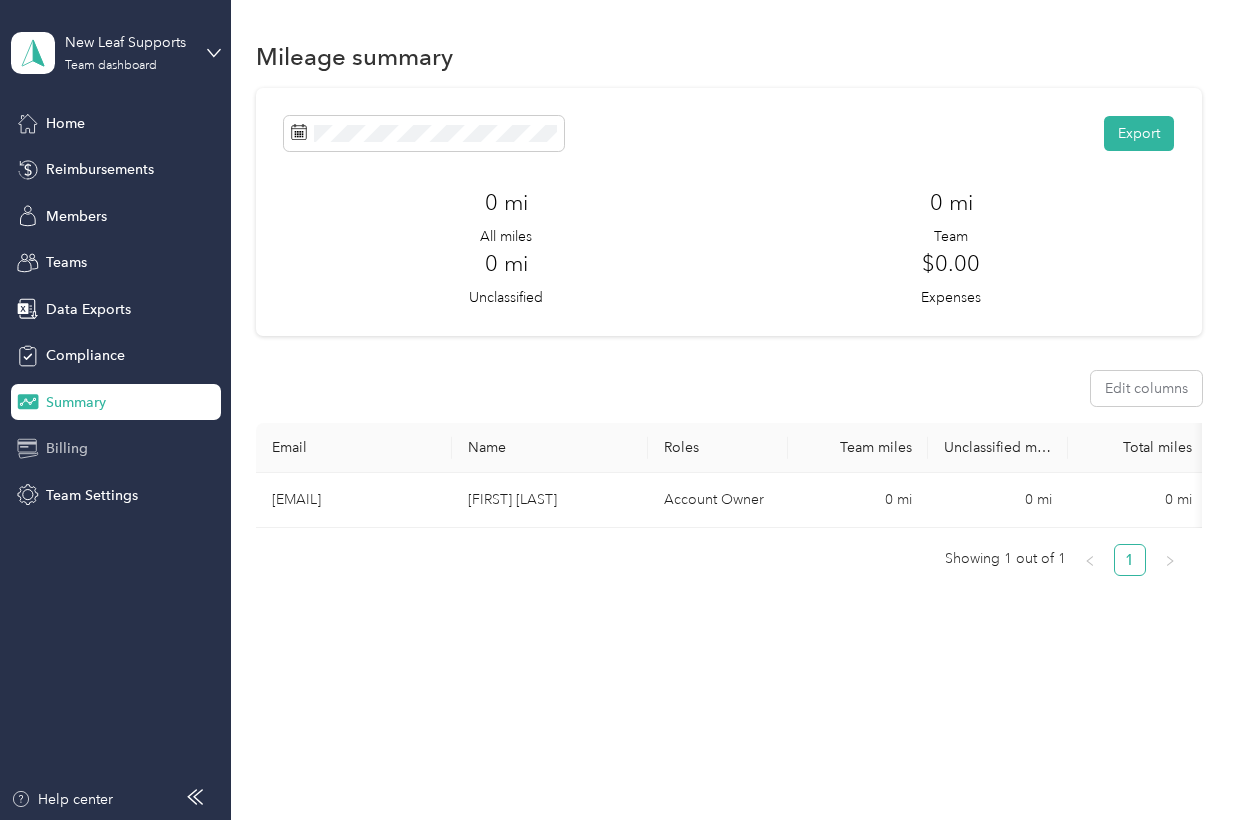 click on "Billing" at bounding box center (67, 448) 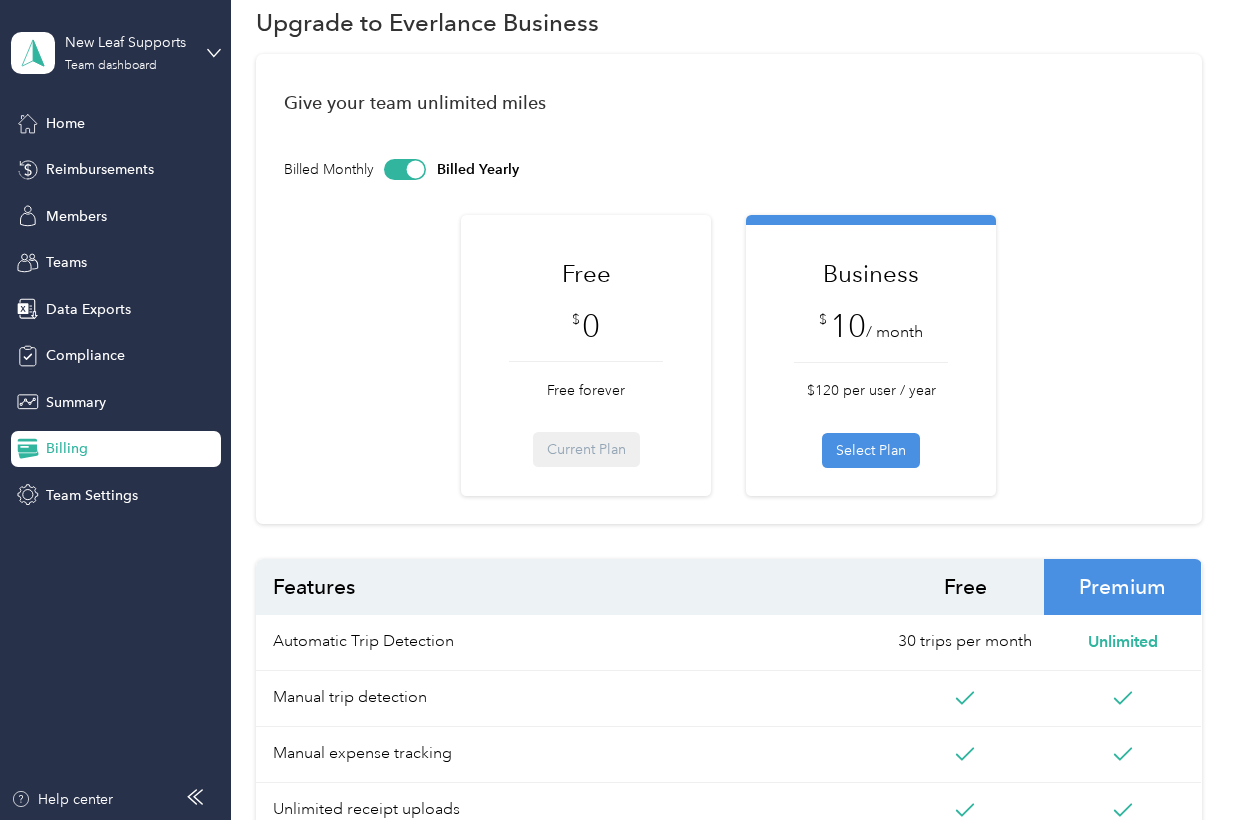 scroll, scrollTop: 0, scrollLeft: 0, axis: both 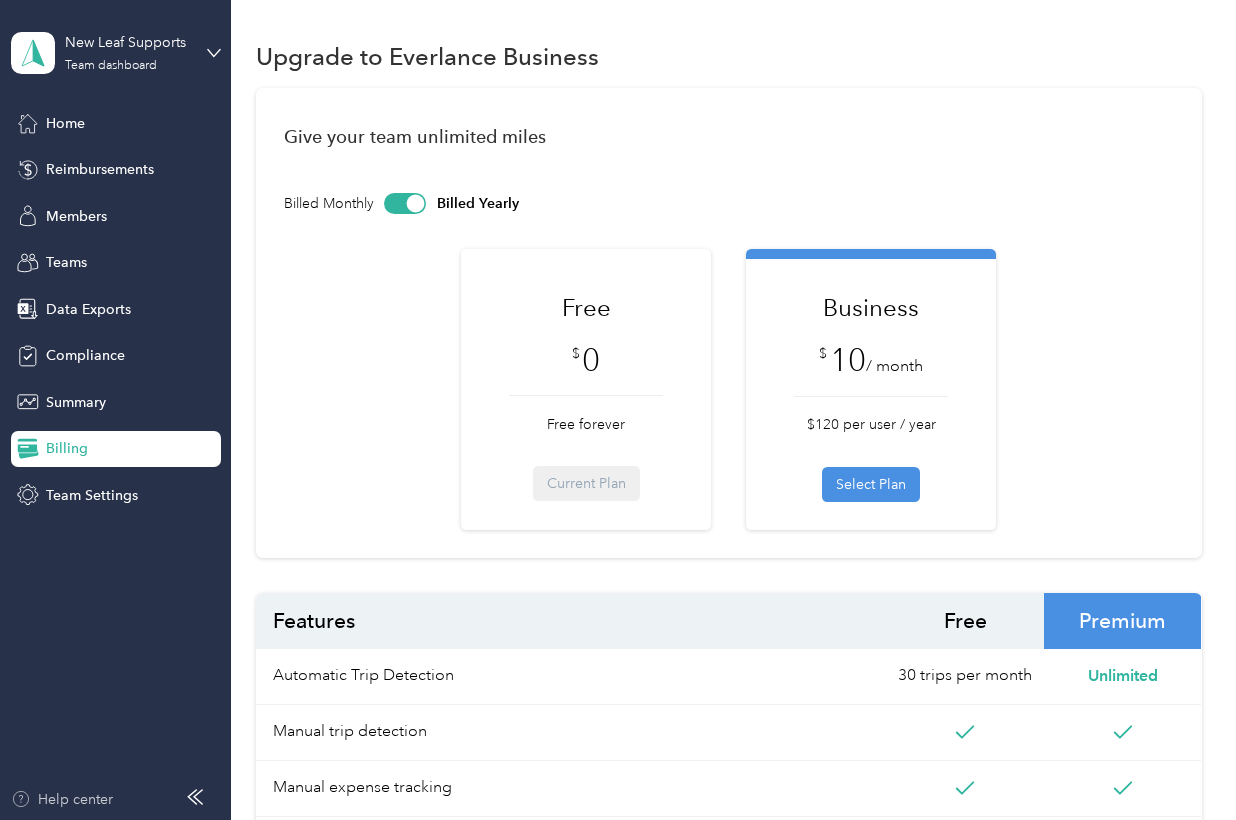 click on "Help center" at bounding box center (62, 799) 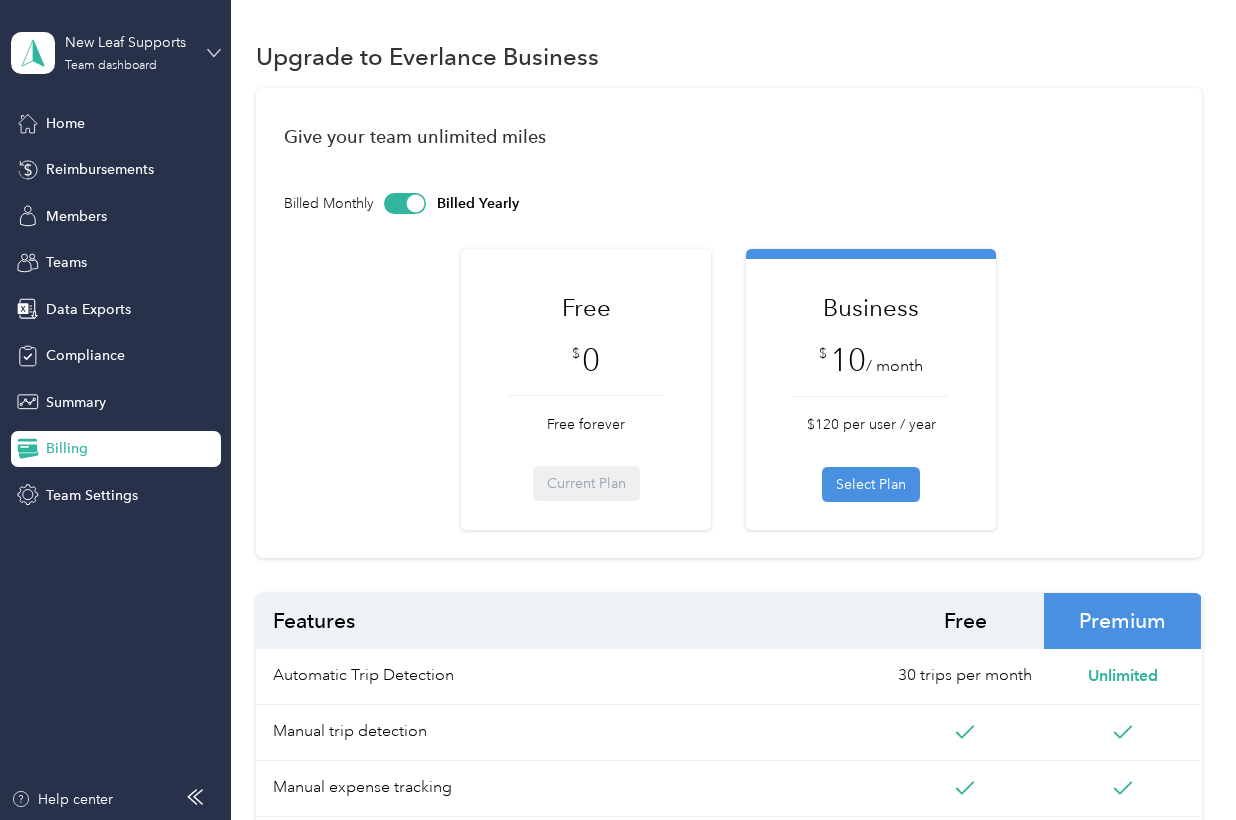 click 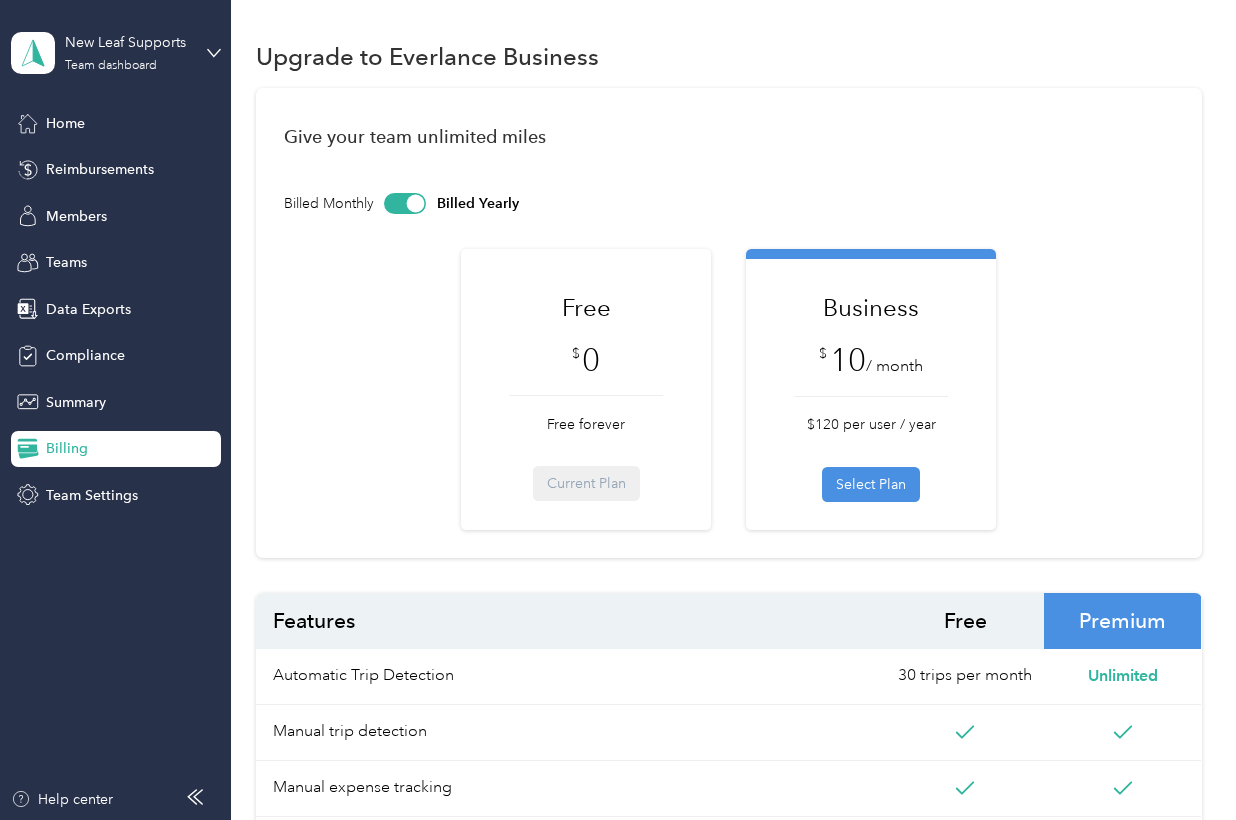click on "Log out" at bounding box center (66, 255) 